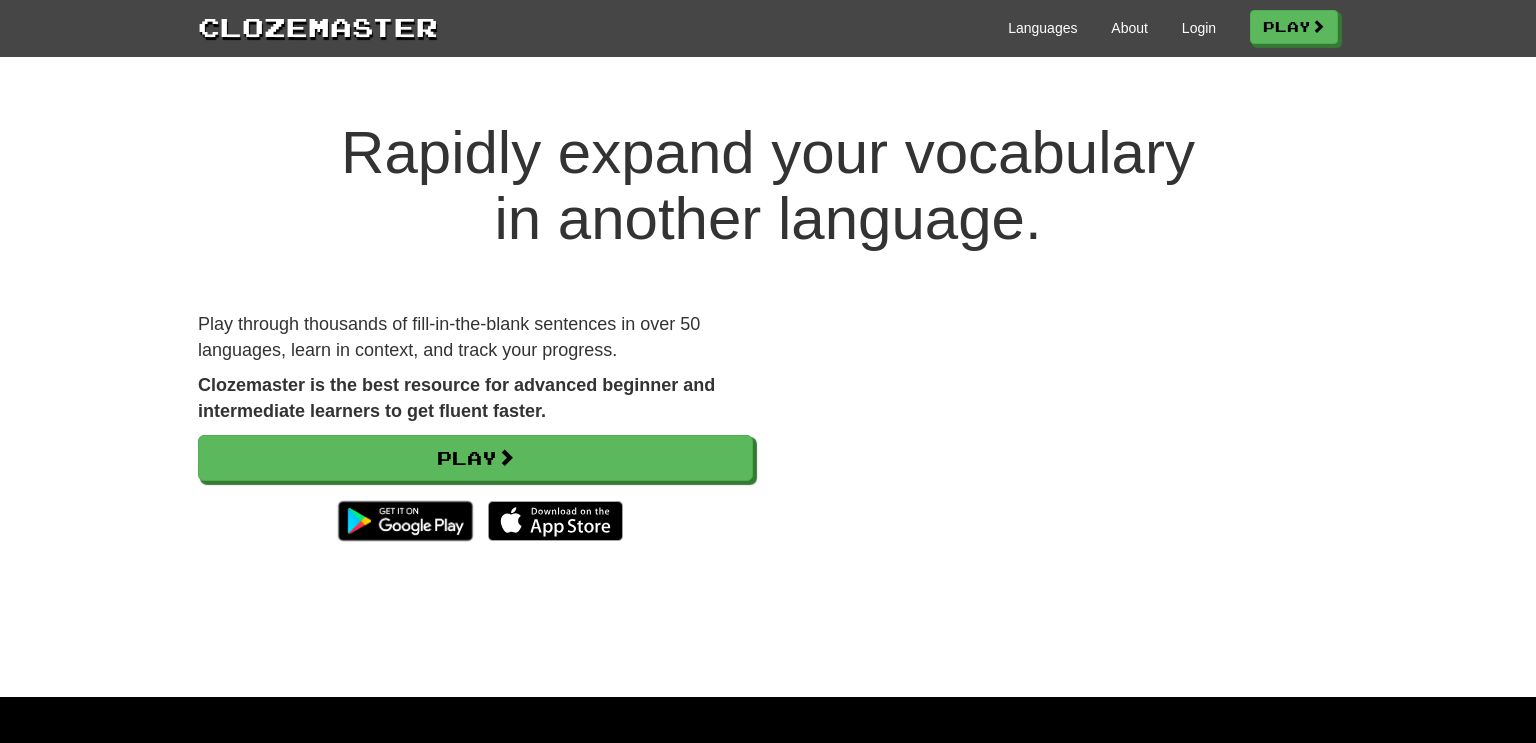scroll, scrollTop: 0, scrollLeft: 0, axis: both 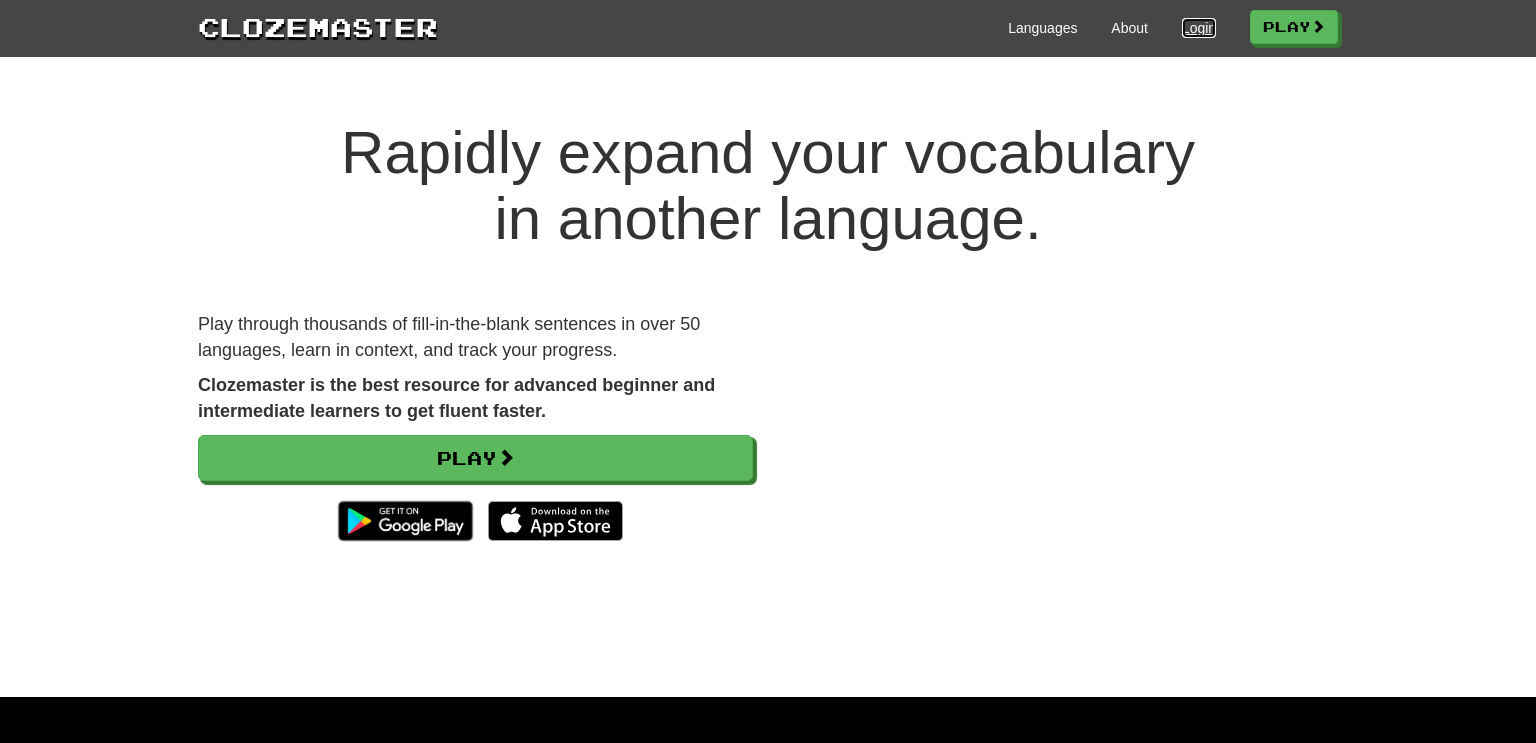 click on "Login" at bounding box center [1199, 28] 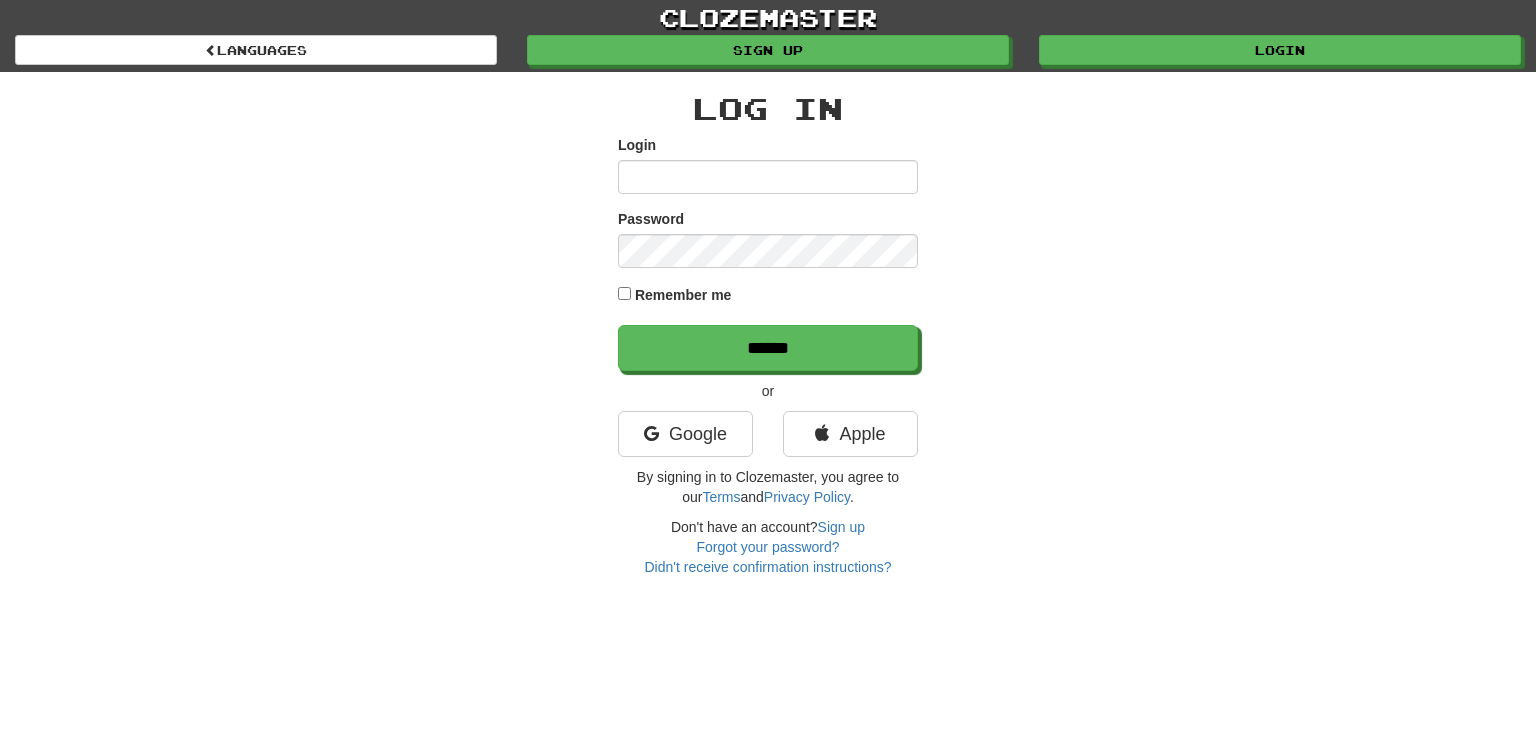 scroll, scrollTop: 0, scrollLeft: 0, axis: both 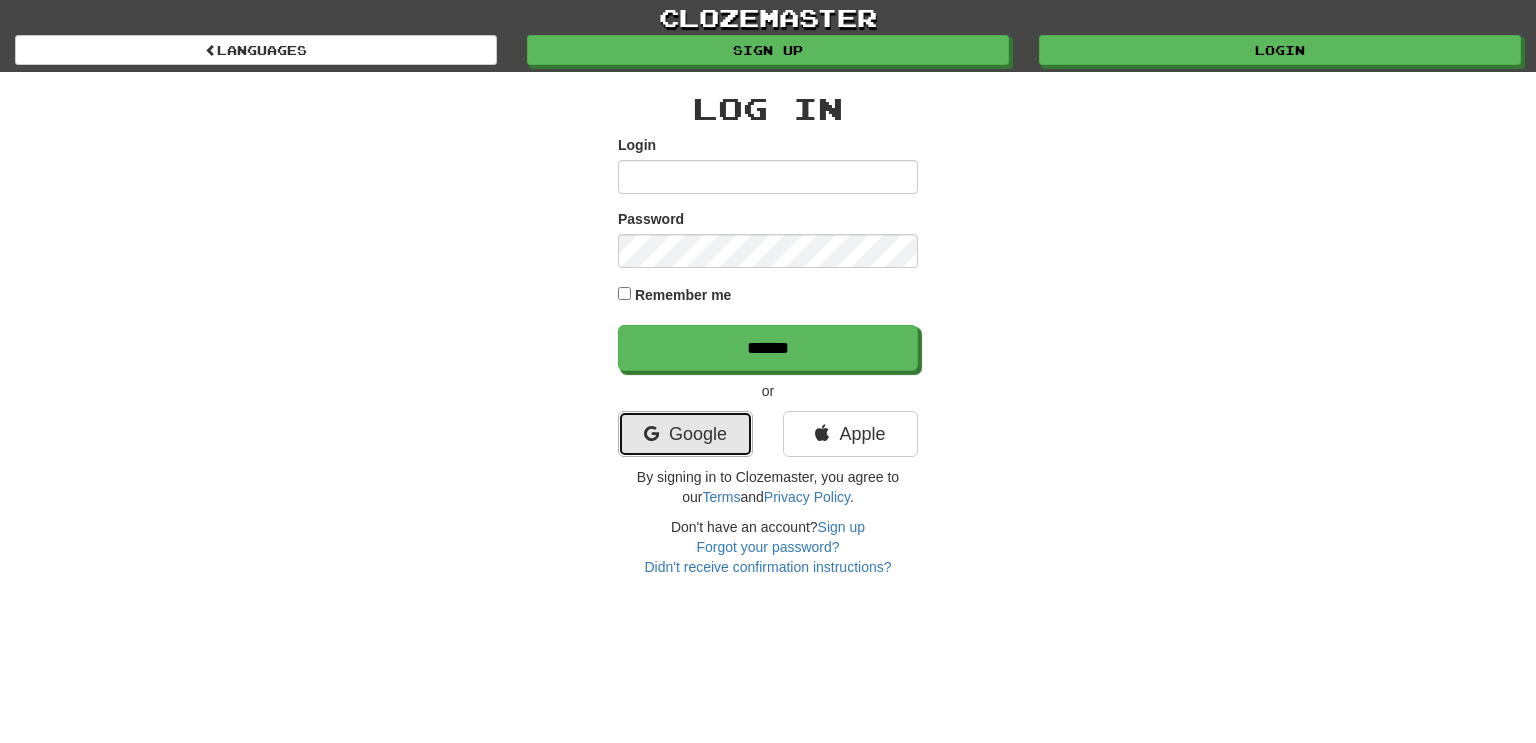 click on "Google" at bounding box center [685, 434] 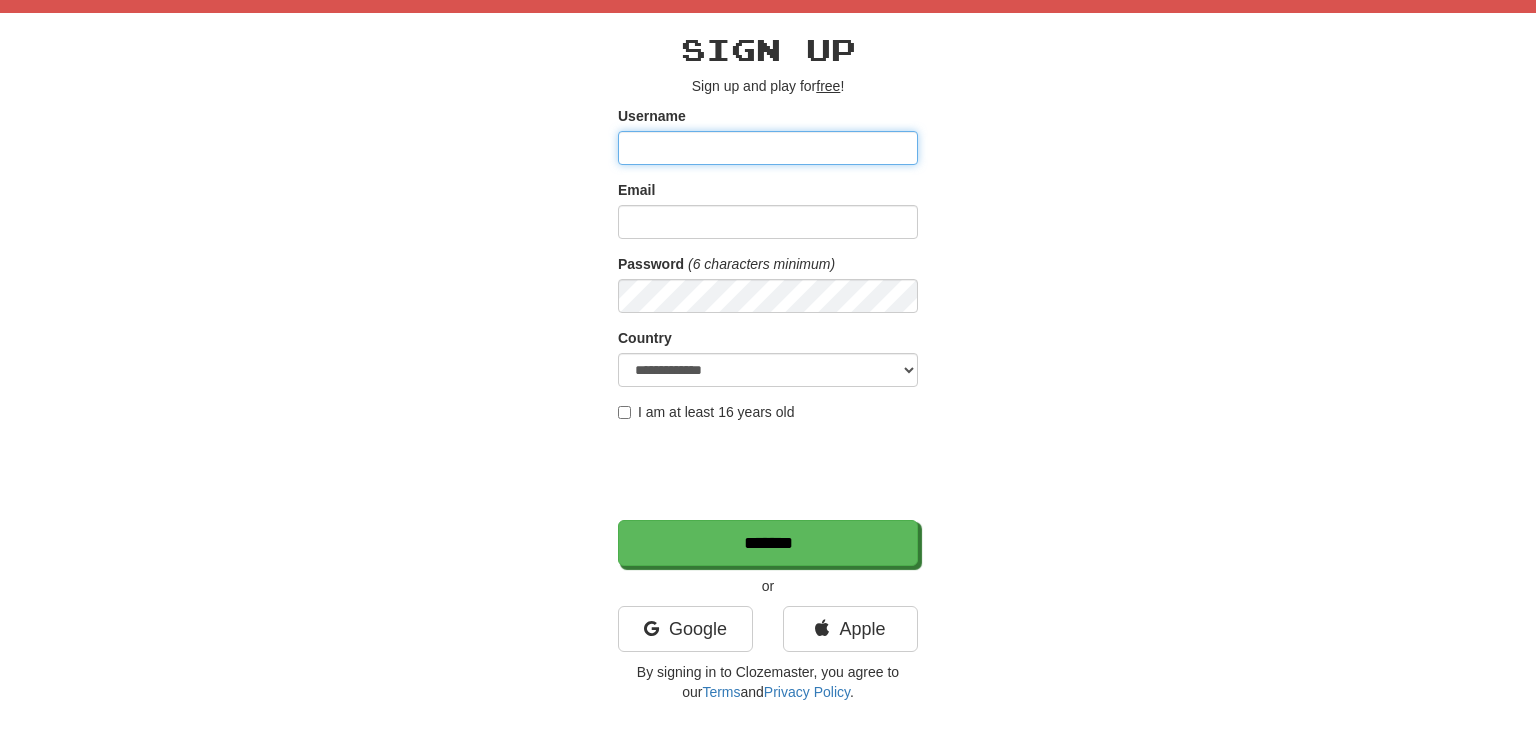 scroll, scrollTop: 0, scrollLeft: 0, axis: both 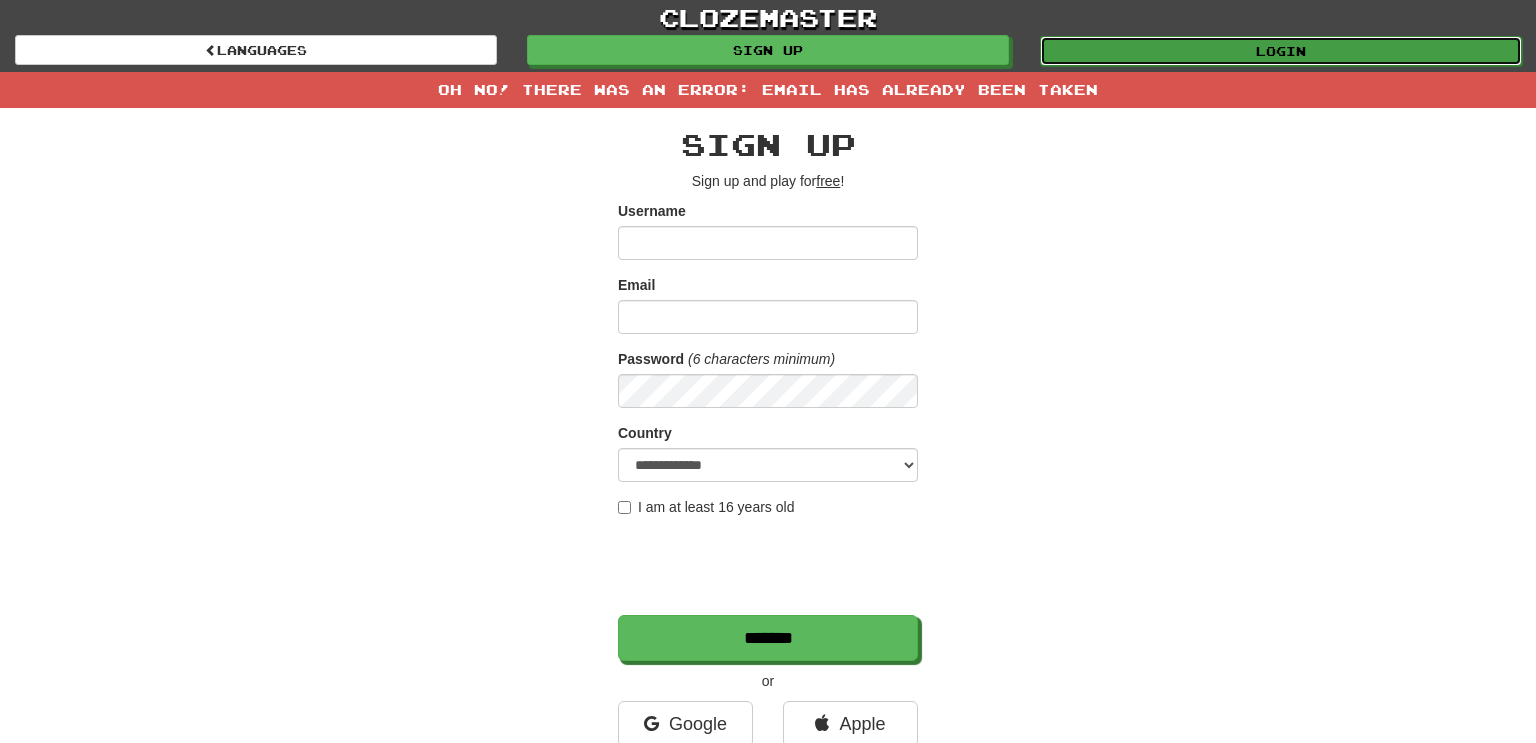 click on "Login" at bounding box center [1281, 51] 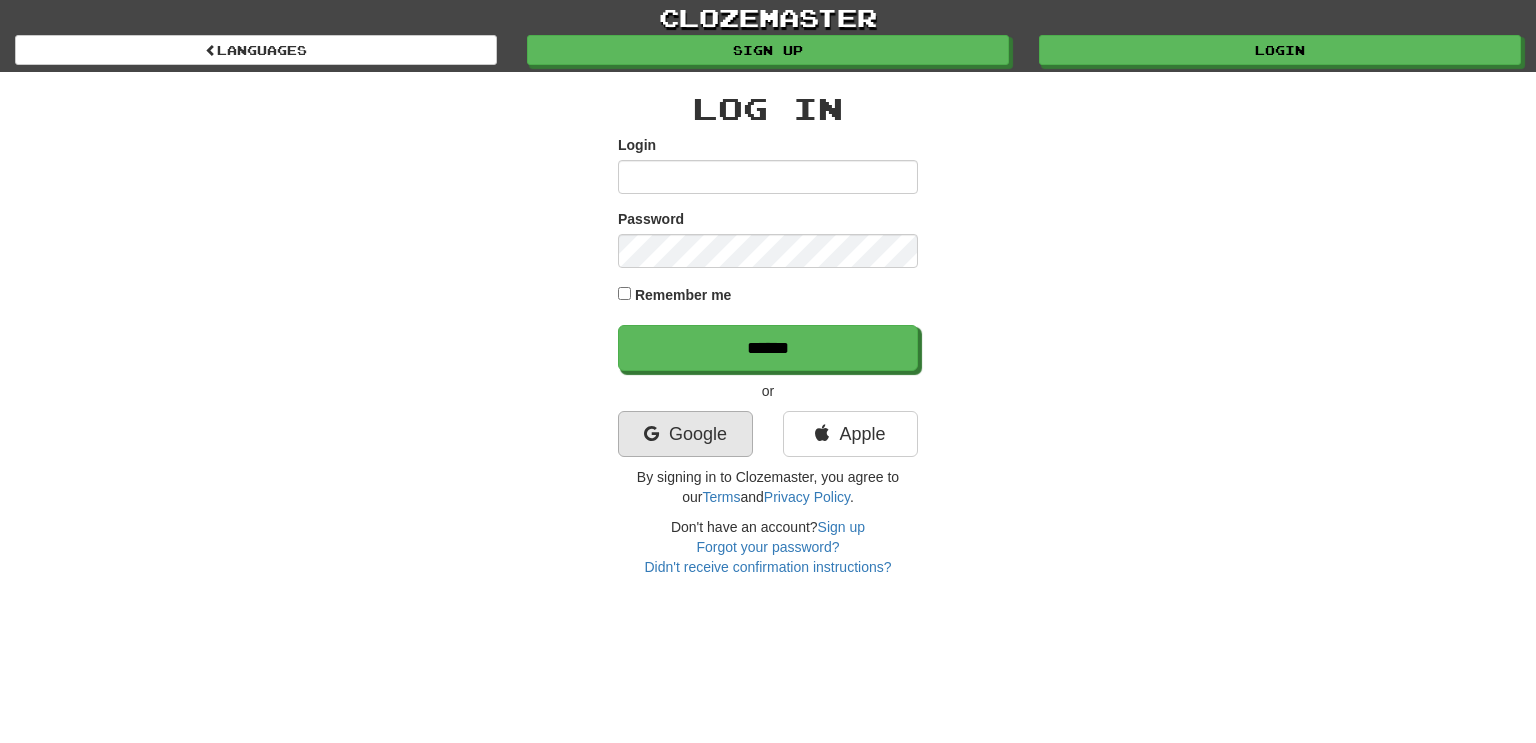 scroll, scrollTop: 0, scrollLeft: 0, axis: both 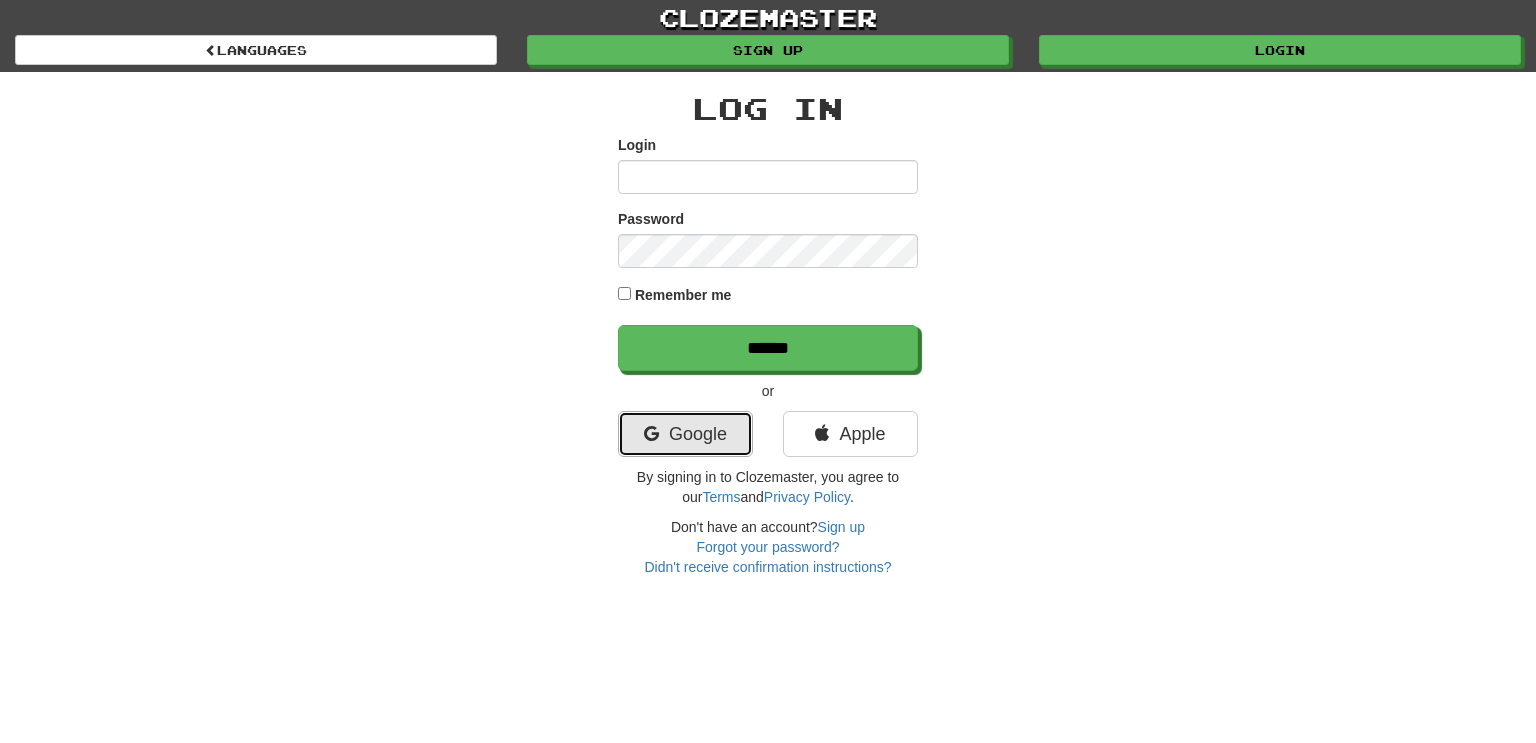 click on "Google" at bounding box center (685, 434) 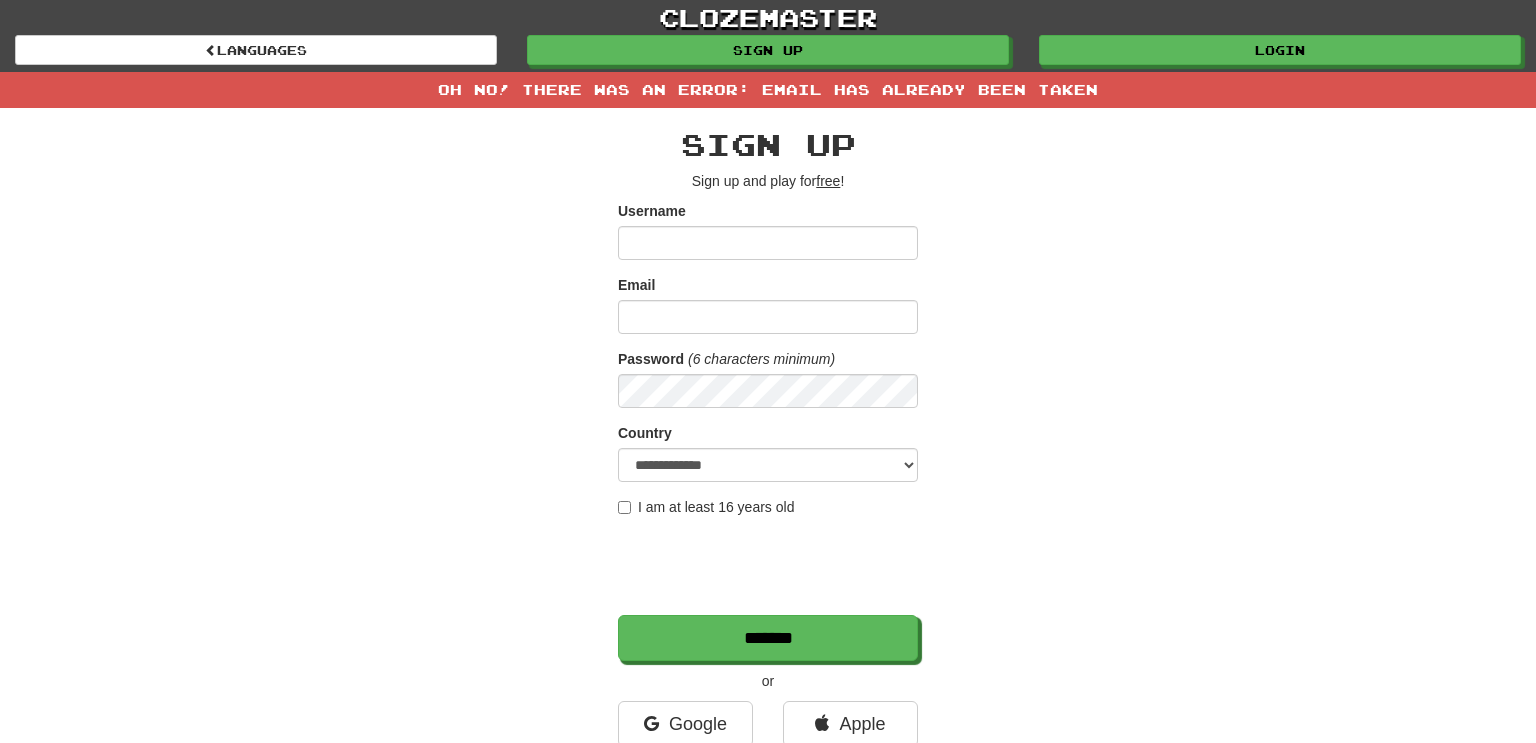 scroll, scrollTop: 0, scrollLeft: 0, axis: both 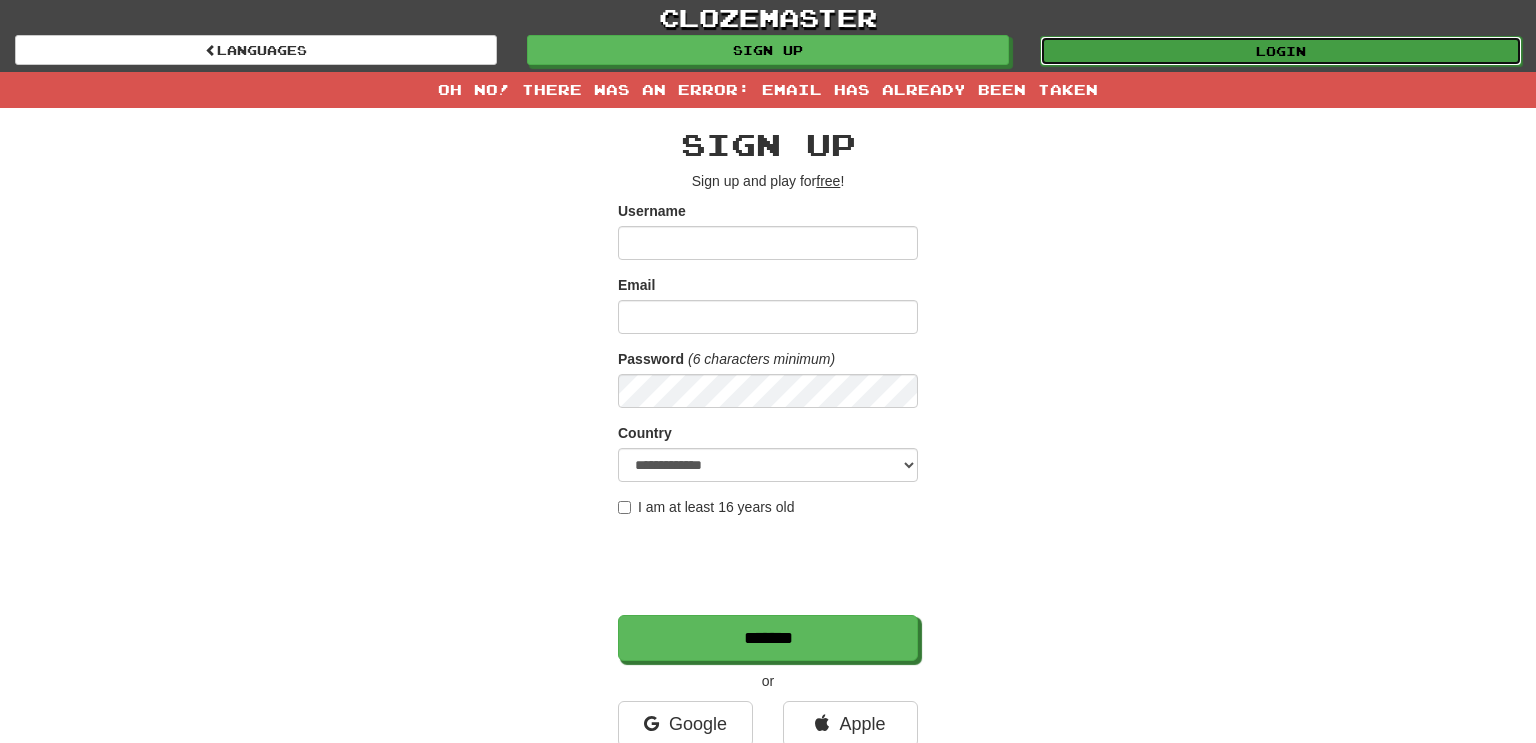 click on "Login" at bounding box center (1281, 51) 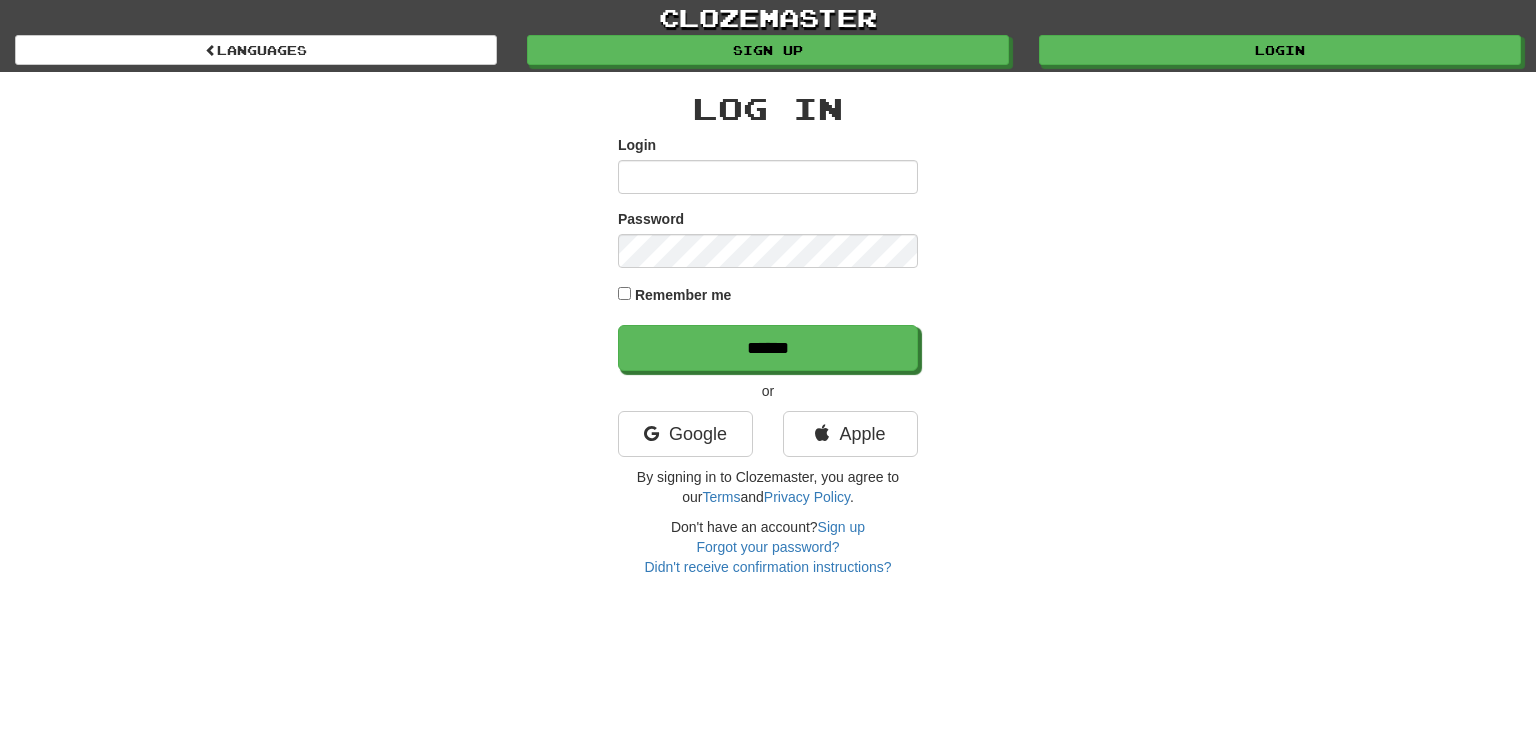 scroll, scrollTop: 0, scrollLeft: 0, axis: both 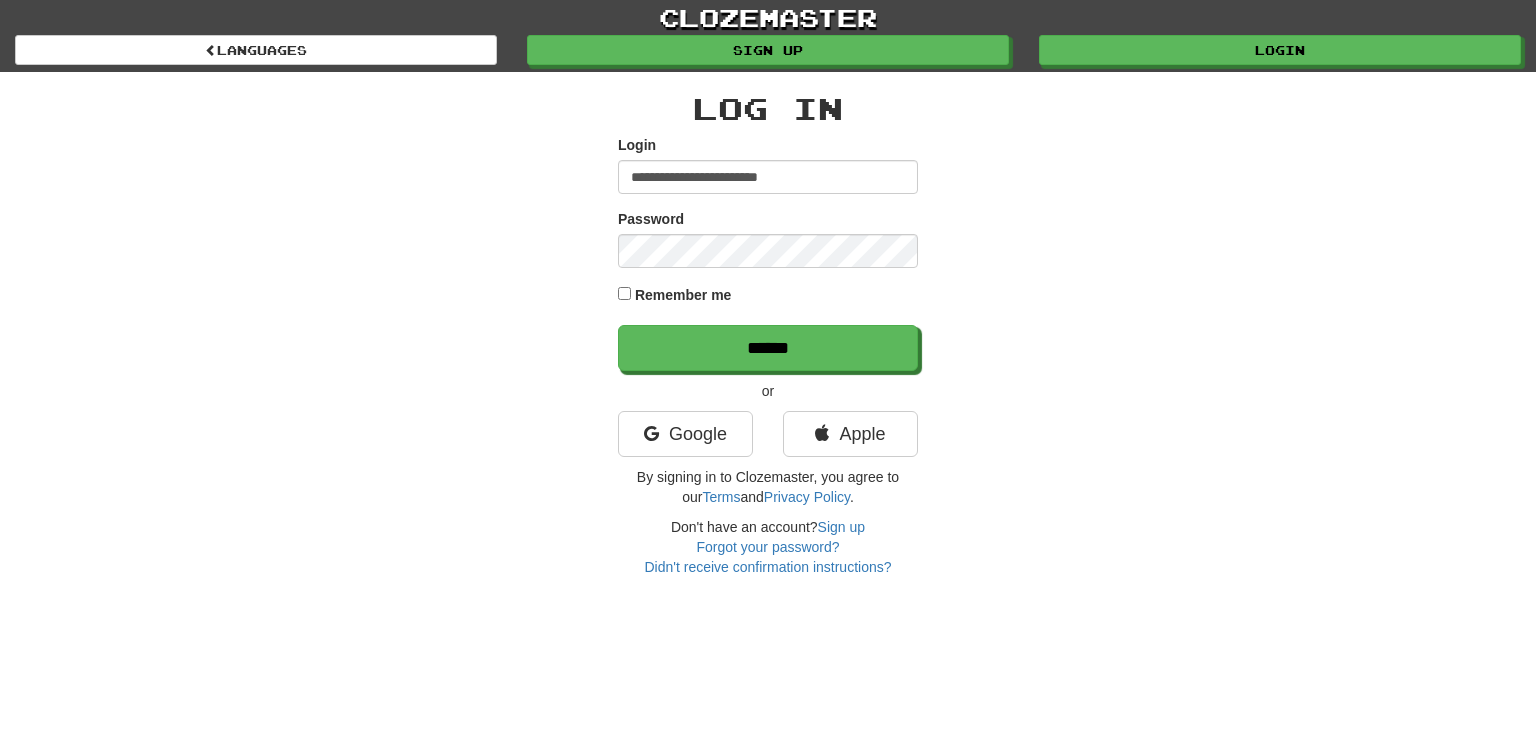 type on "**********" 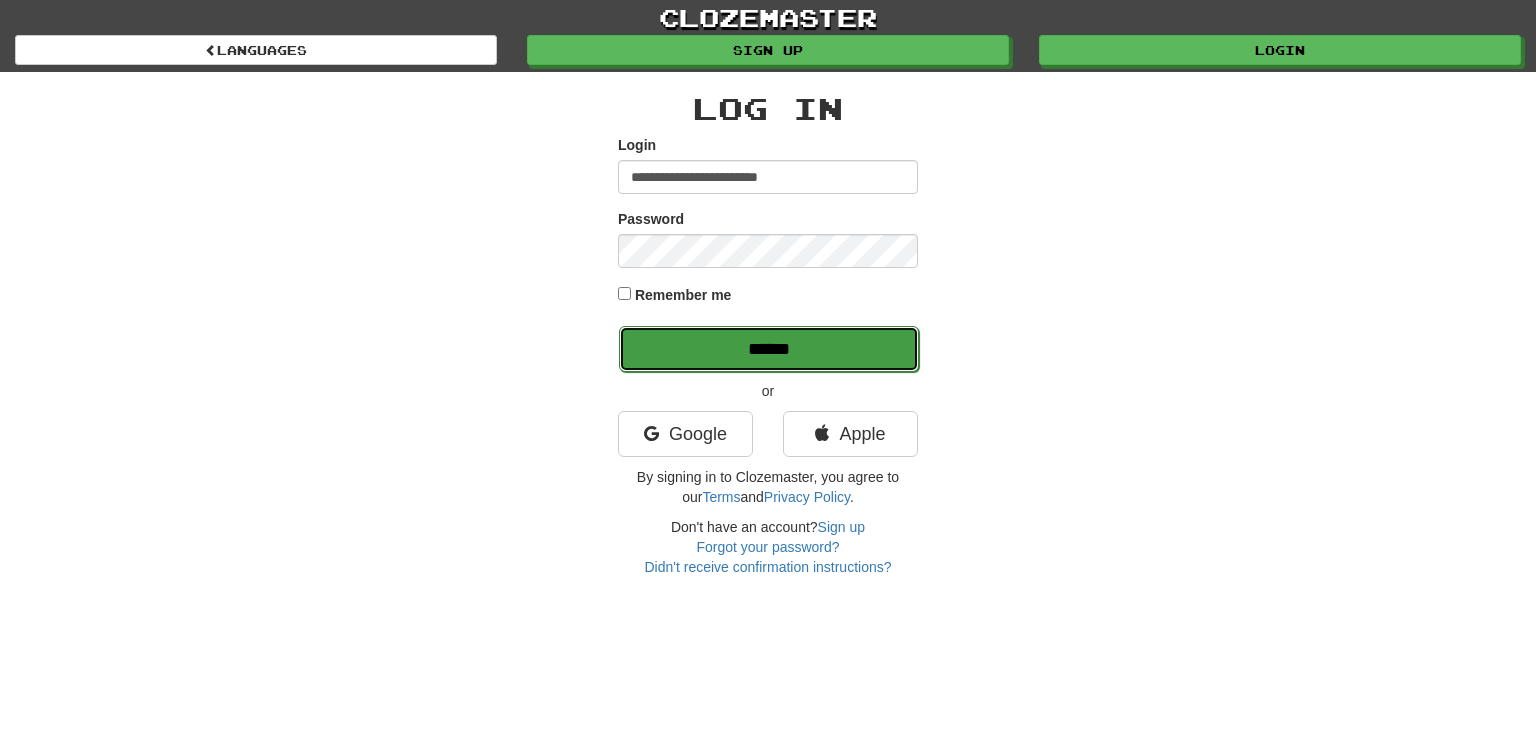 click on "******" at bounding box center [769, 349] 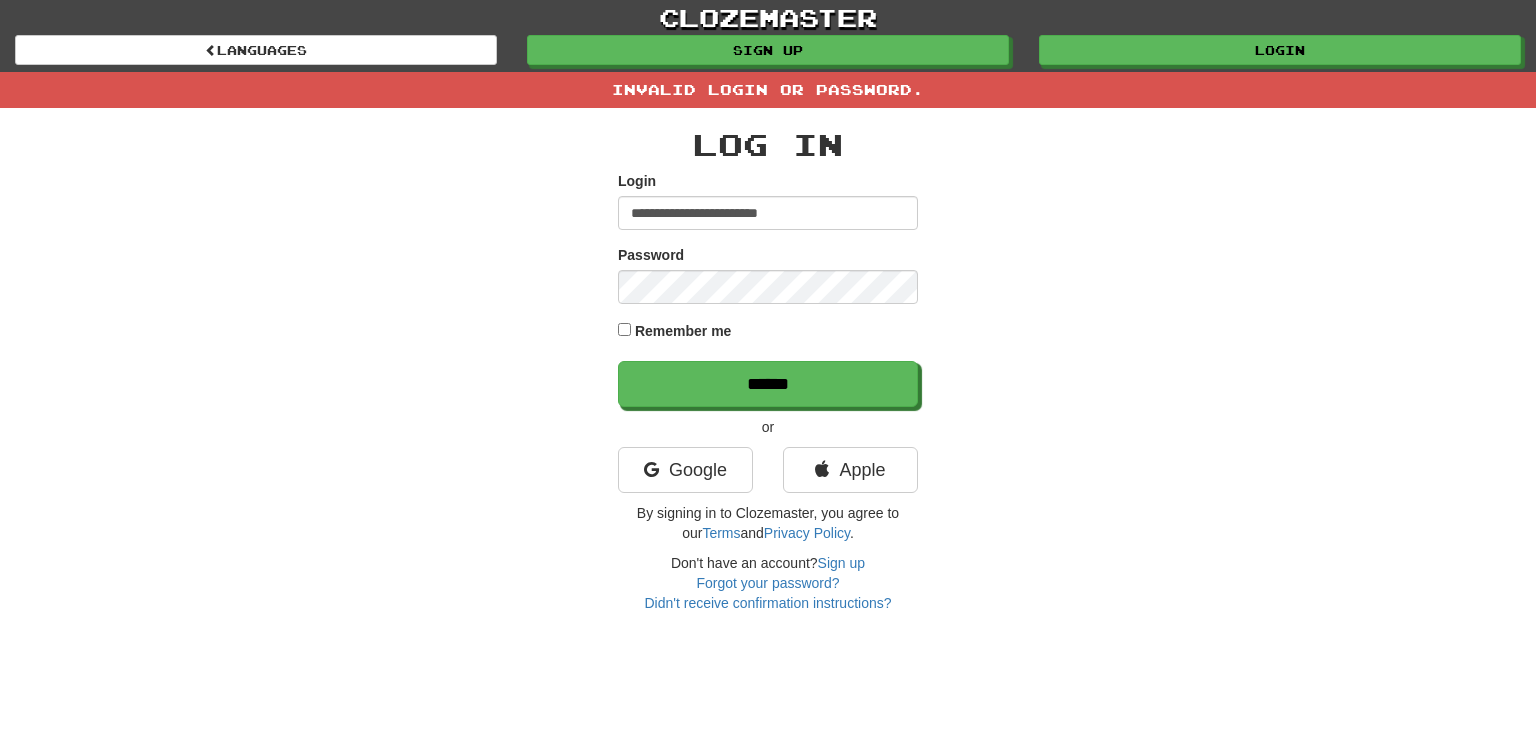 scroll, scrollTop: 0, scrollLeft: 0, axis: both 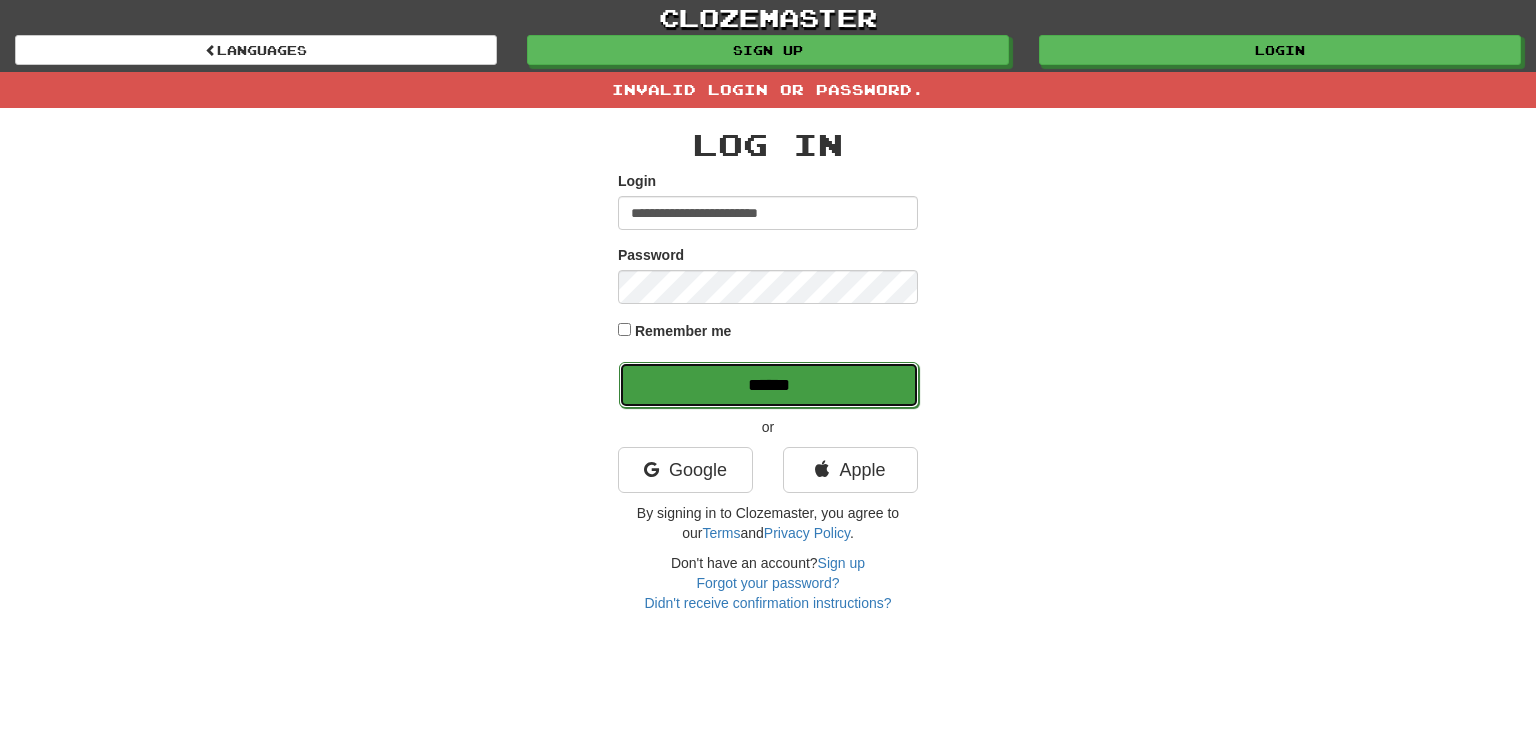 click on "******" at bounding box center (769, 385) 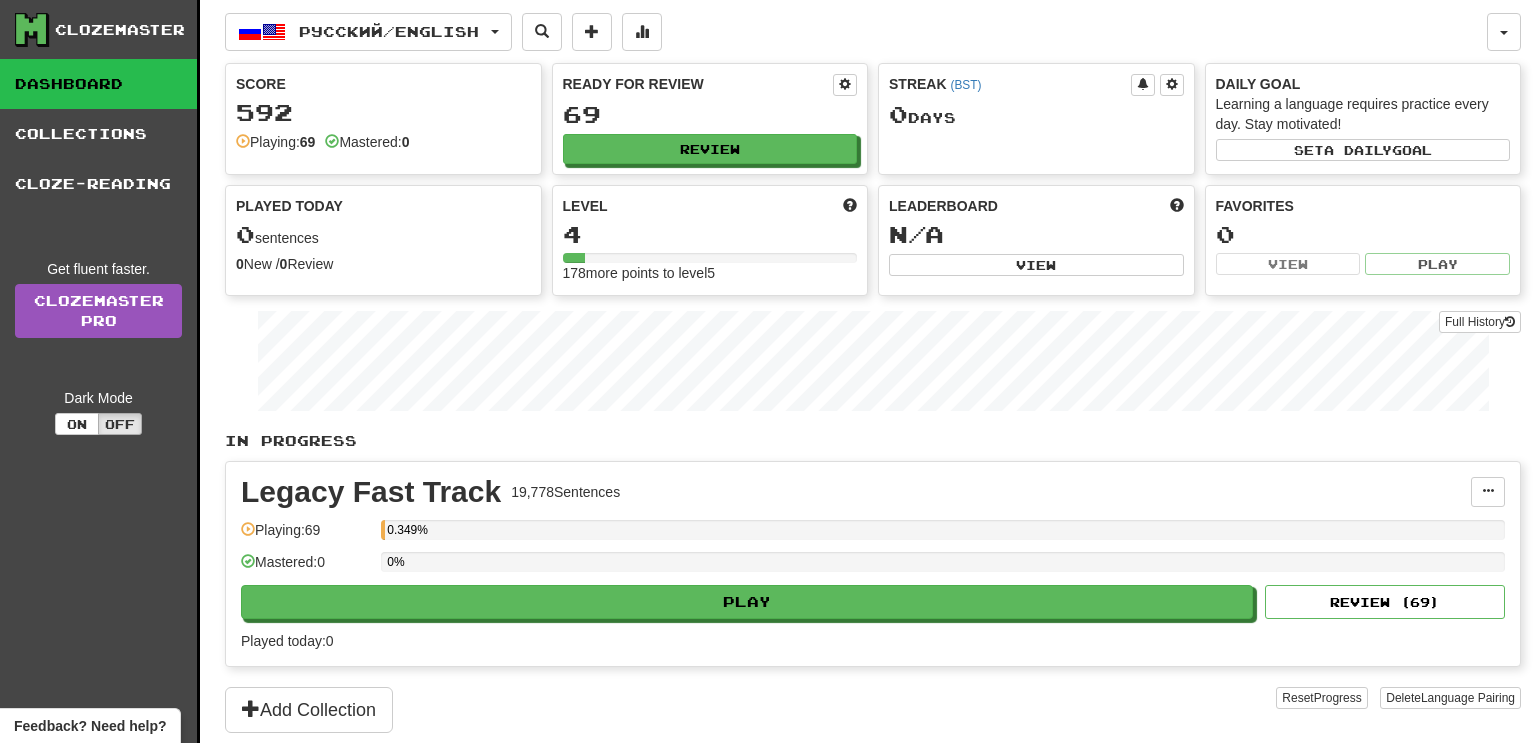 scroll, scrollTop: 0, scrollLeft: 0, axis: both 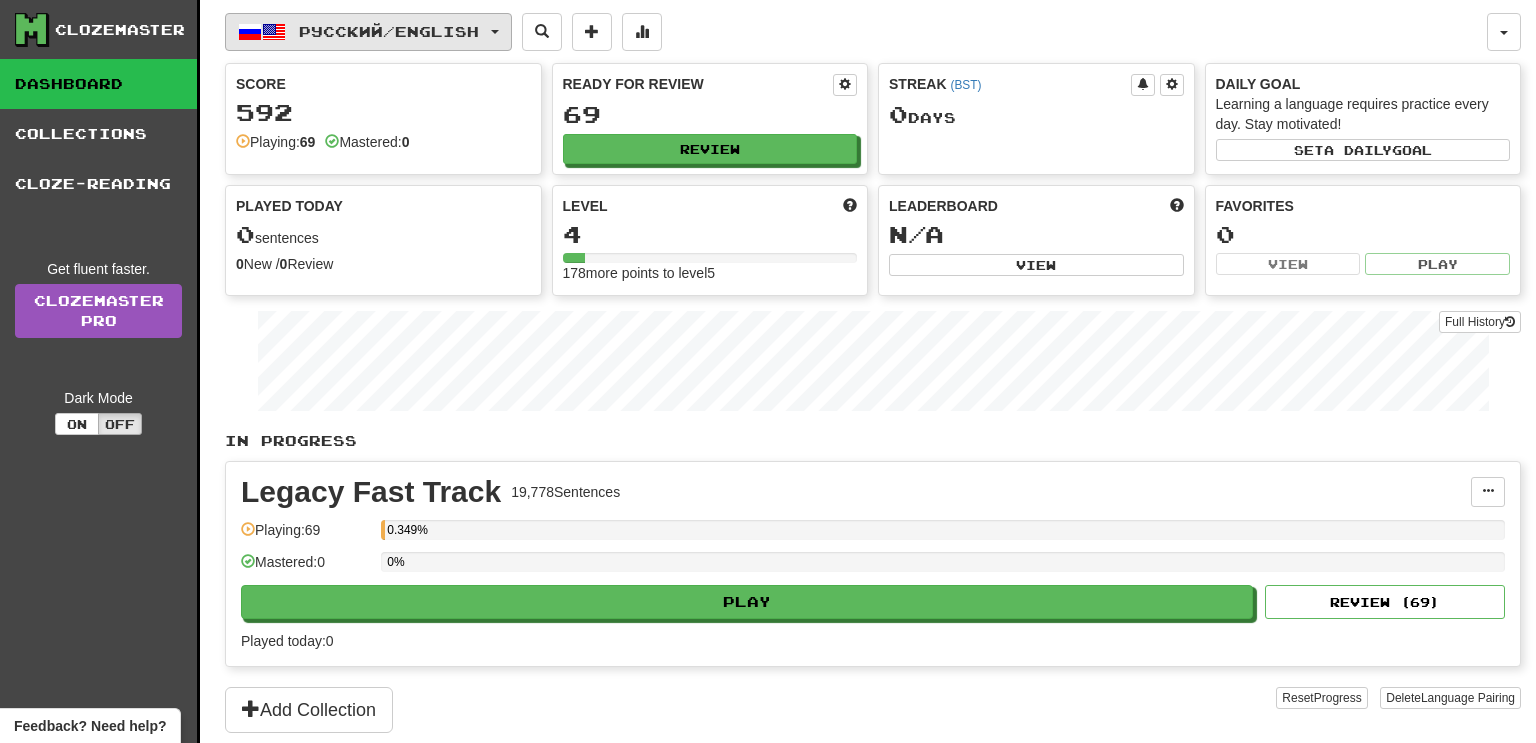click on "Русский  /  English" at bounding box center [368, 32] 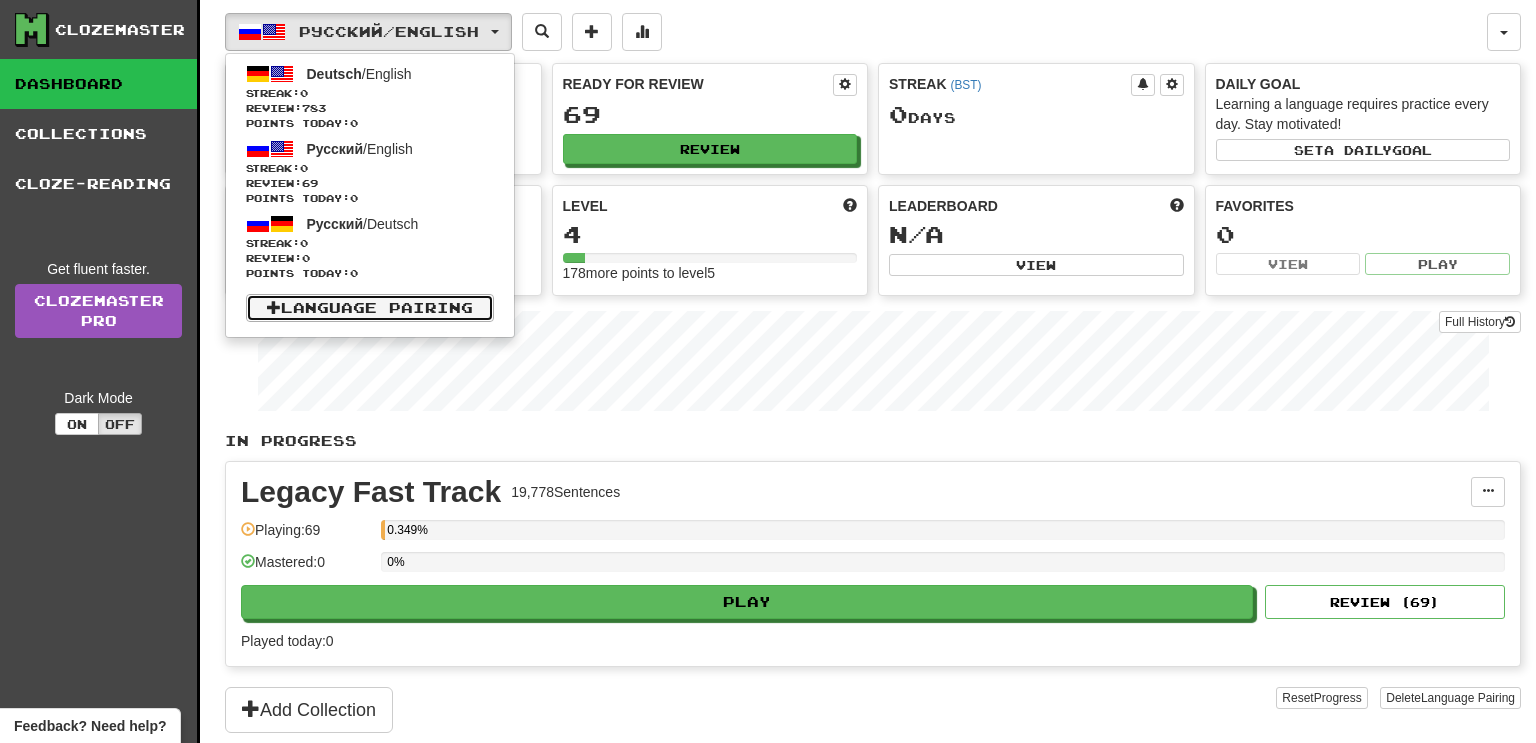 click on "Language Pairing" at bounding box center (370, 308) 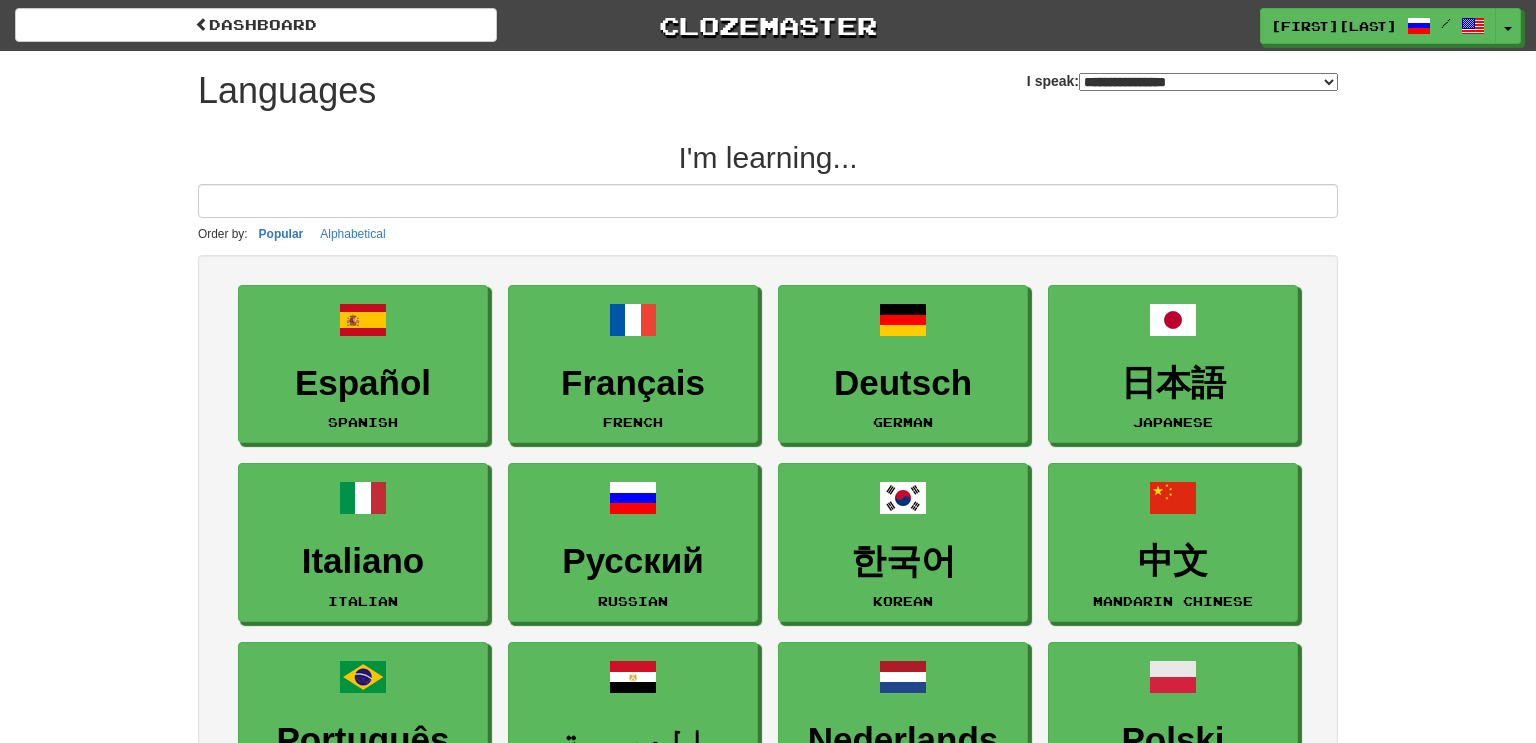 select on "*******" 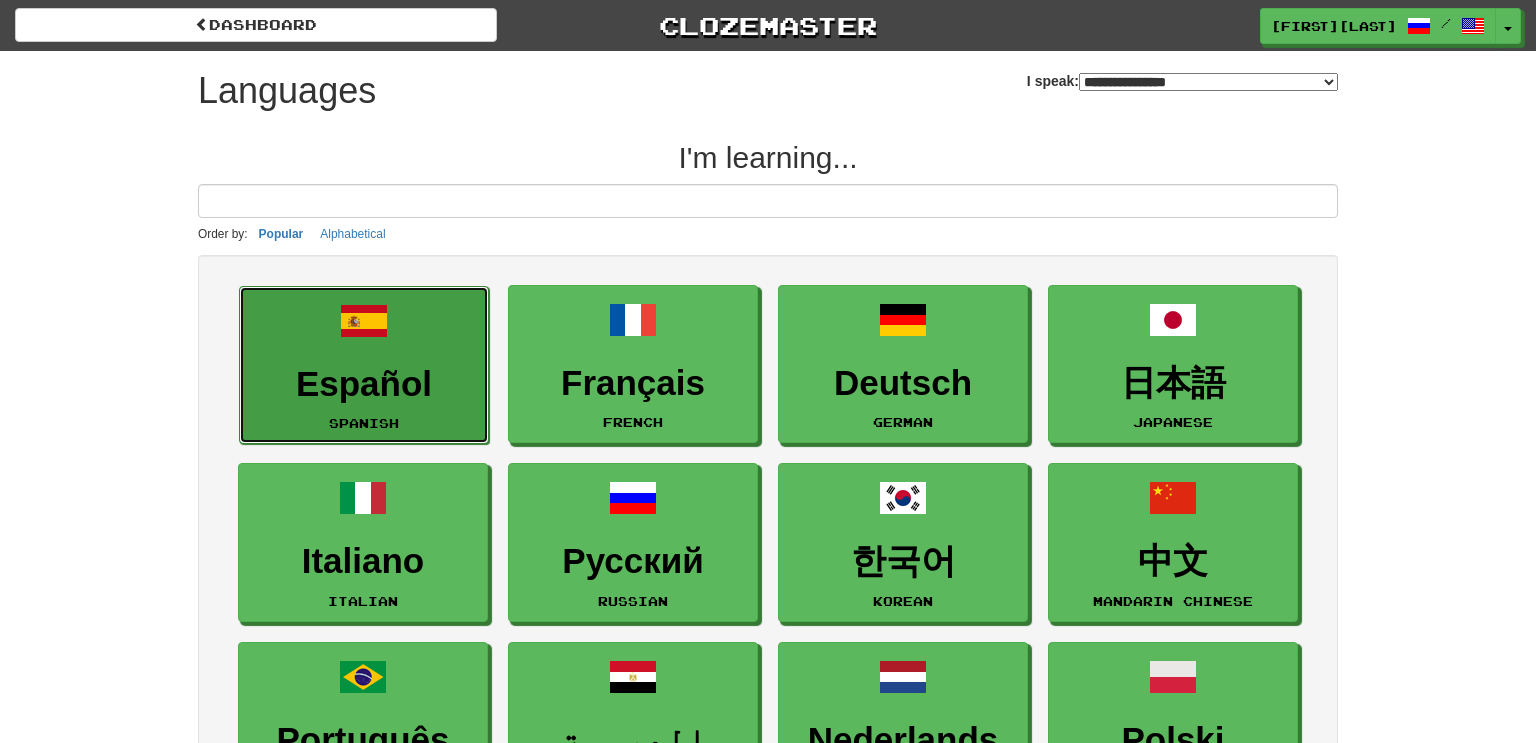 click on "Español Spanish" at bounding box center [364, 365] 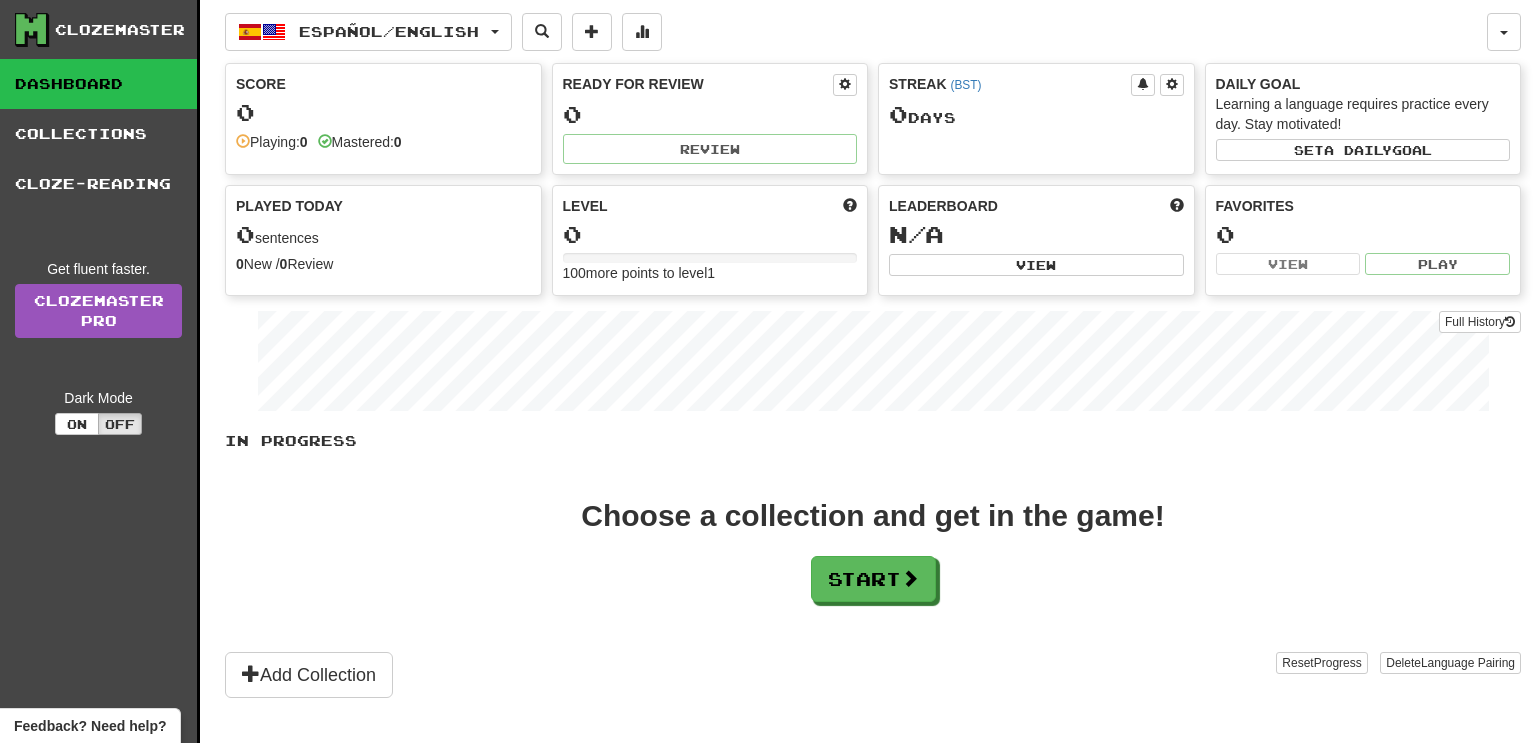 scroll, scrollTop: 0, scrollLeft: 0, axis: both 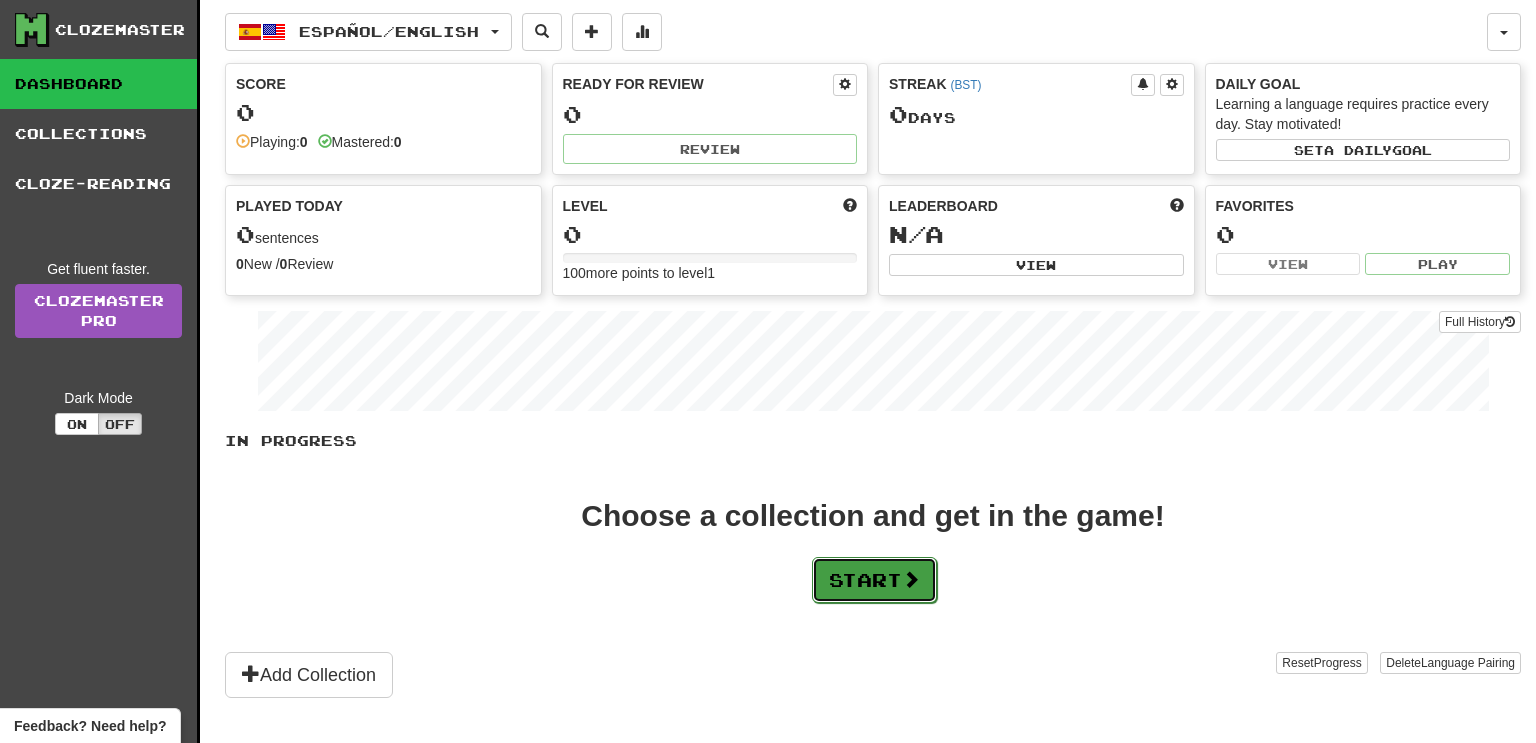 click on "Start" at bounding box center [874, 580] 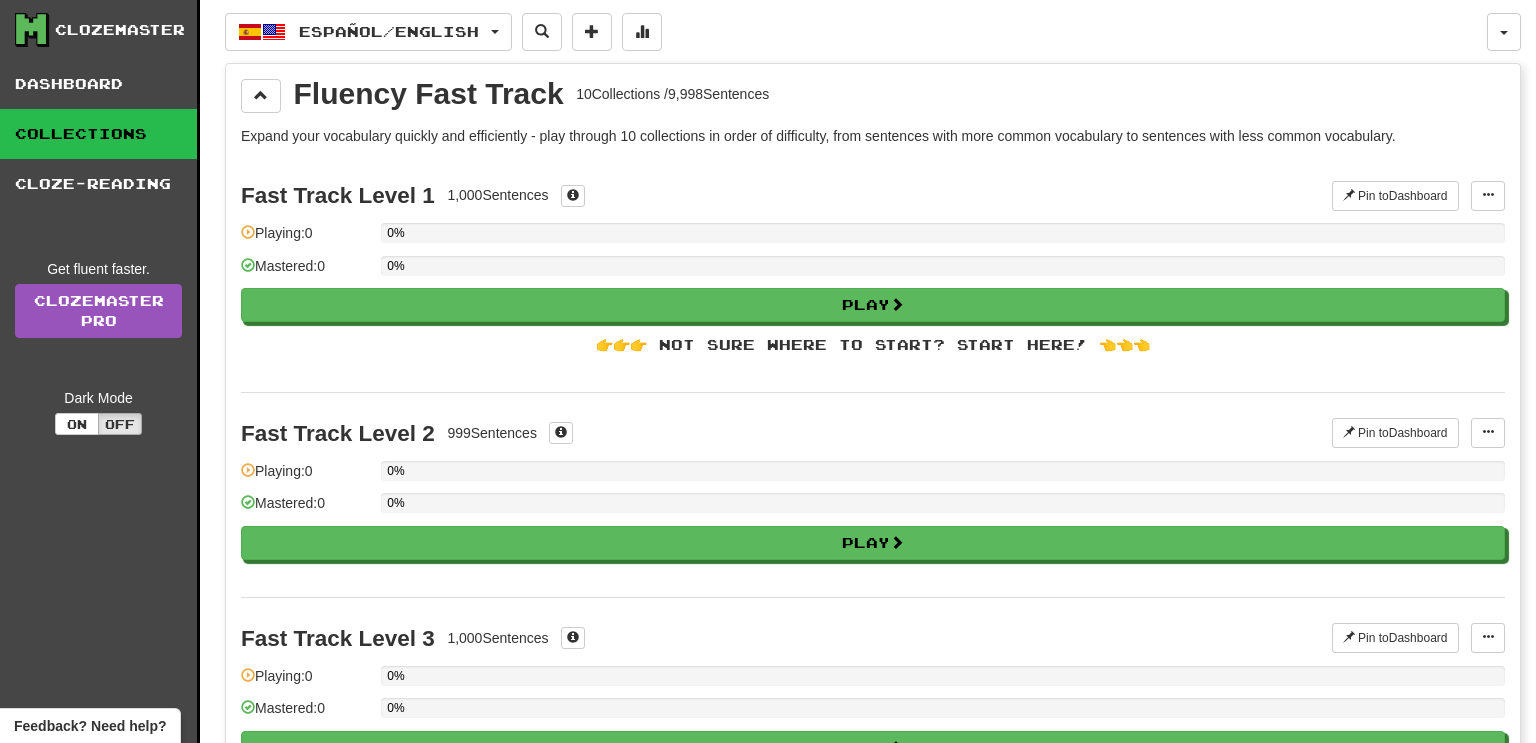 click on "Fast Track Level 2 999  Sentences" at bounding box center [786, 433] 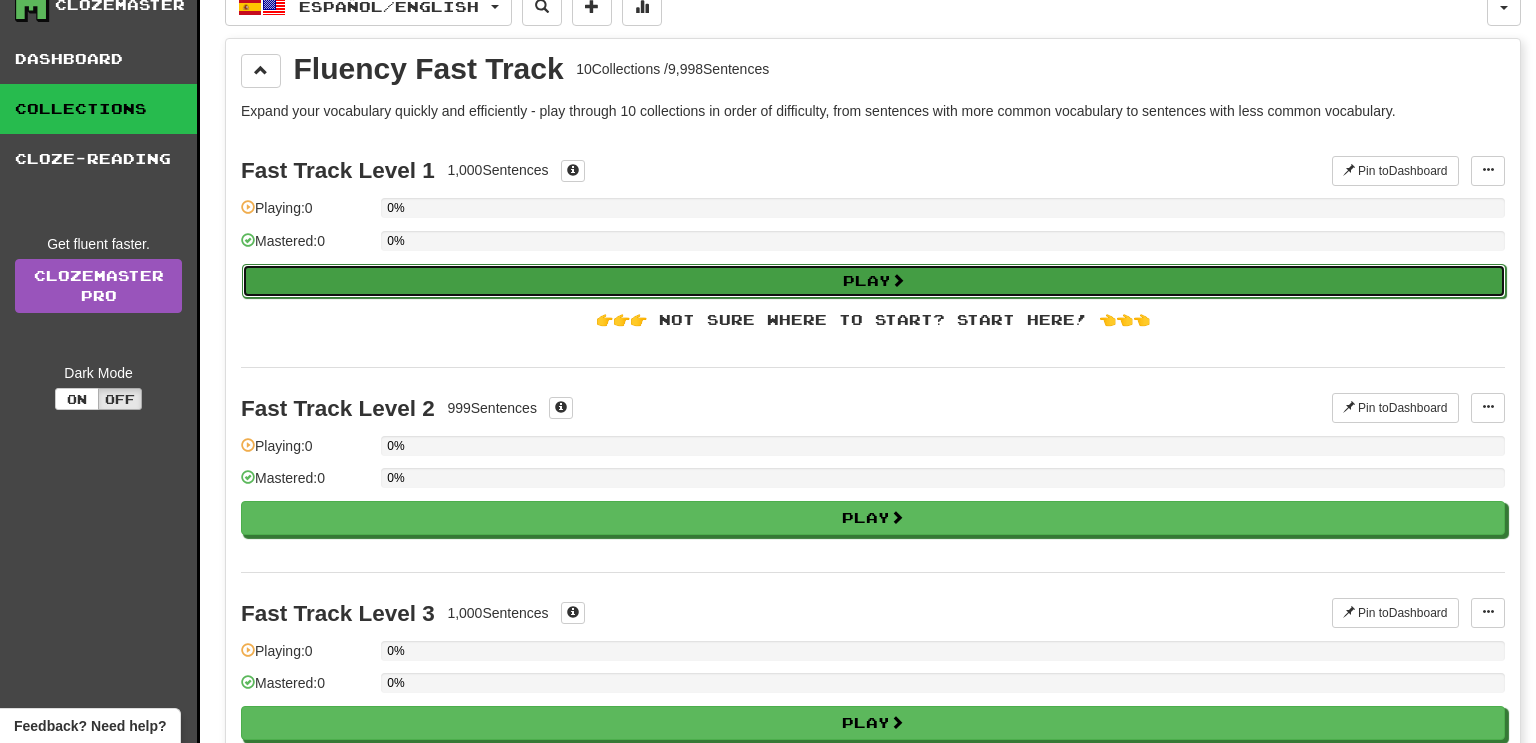click on "Play" at bounding box center [874, 281] 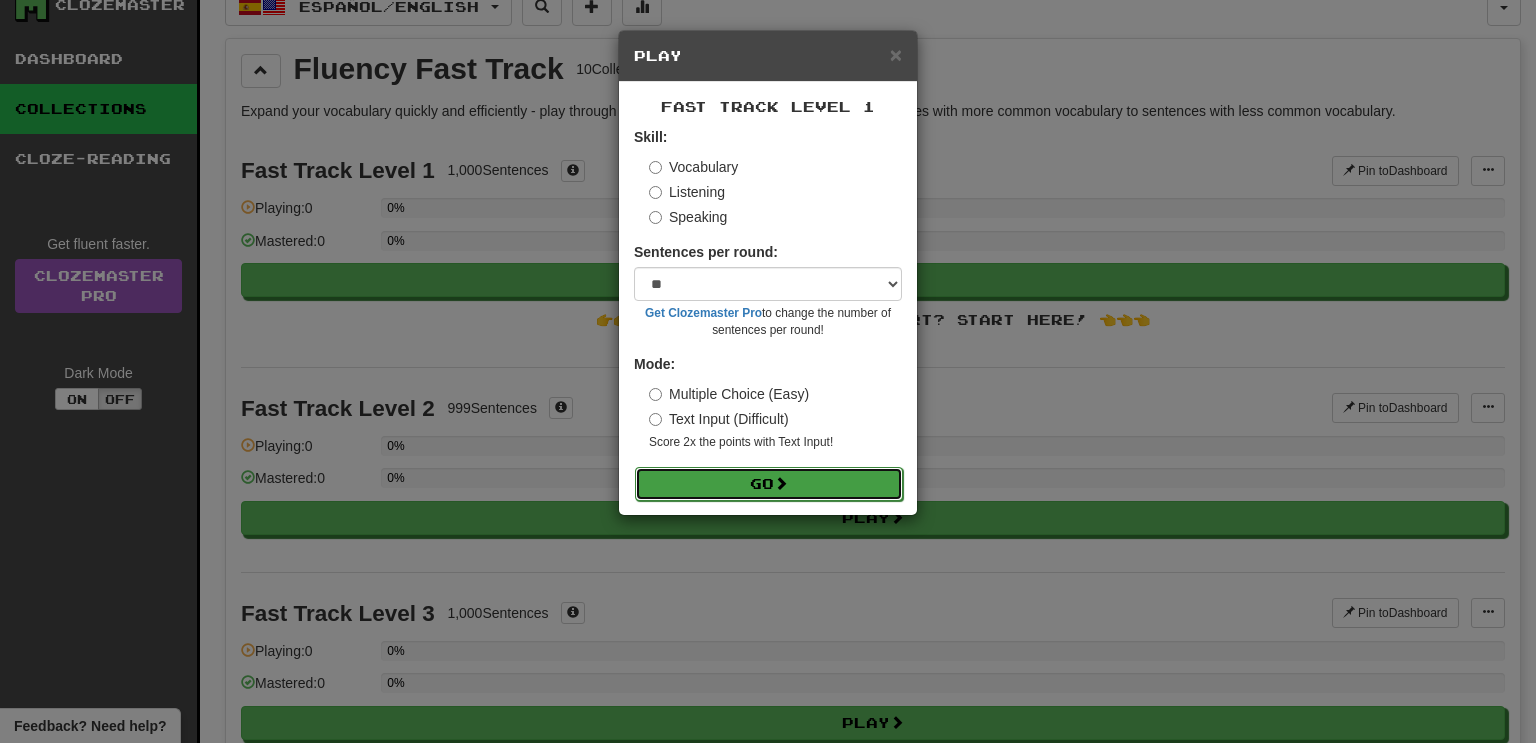 click at bounding box center [781, 483] 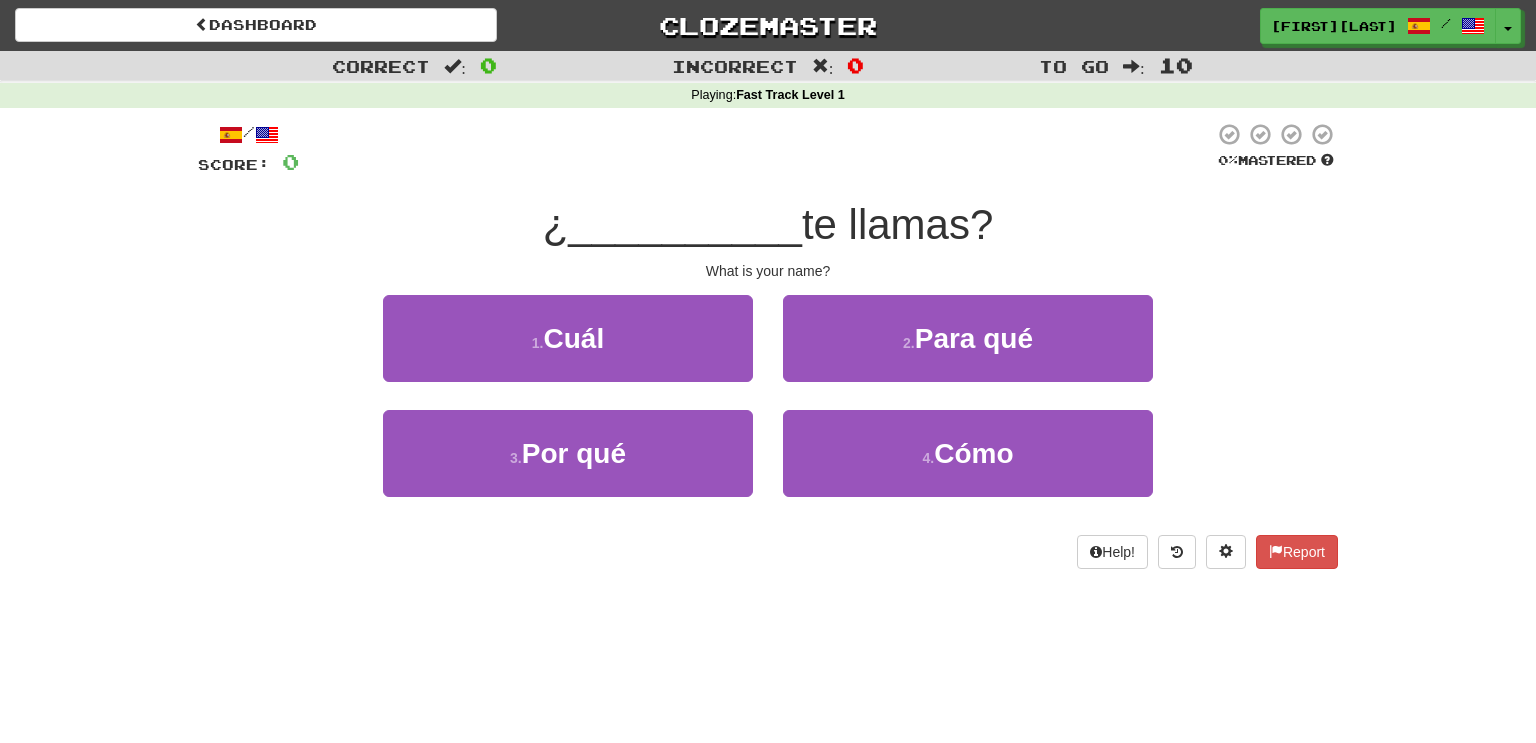 scroll, scrollTop: 0, scrollLeft: 0, axis: both 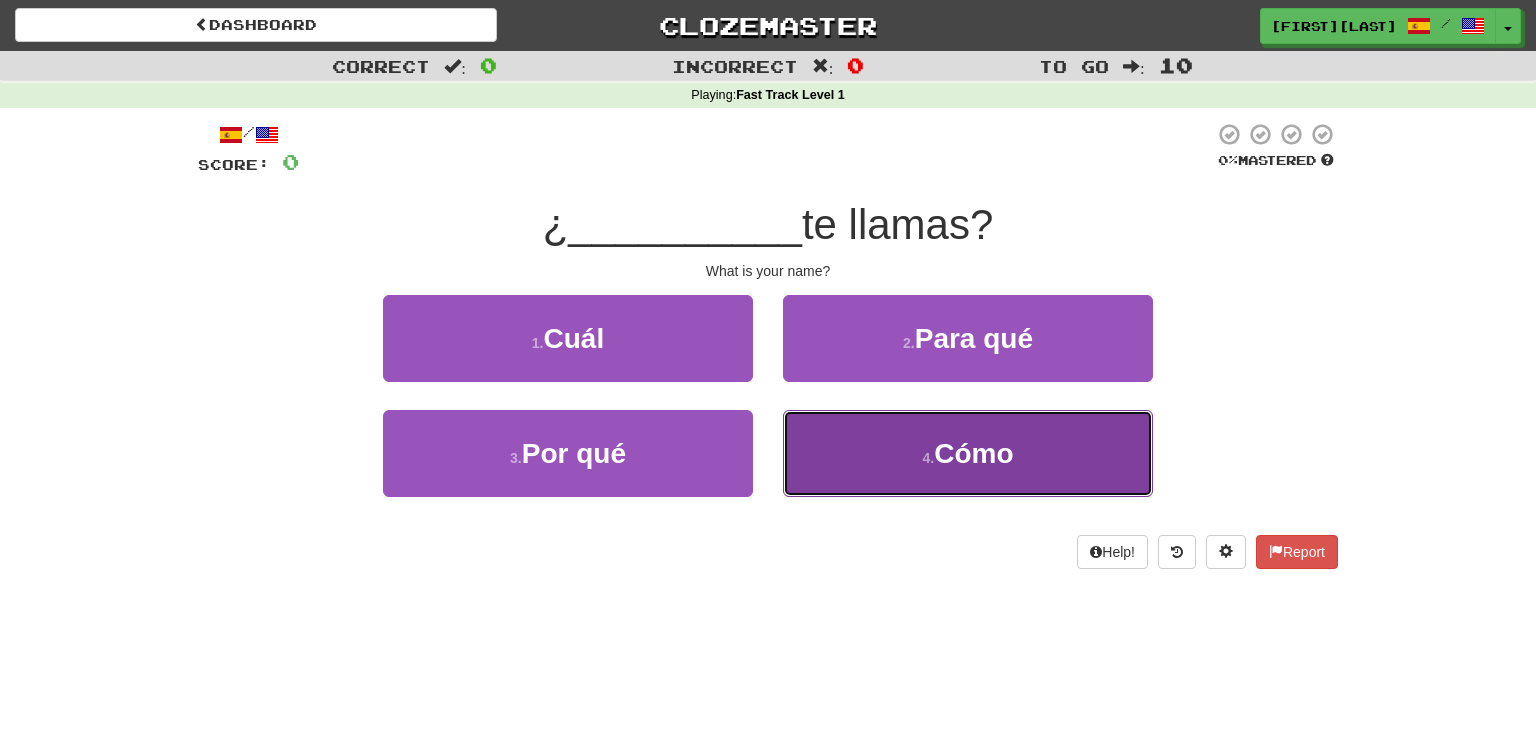 click on "Cómo" at bounding box center (973, 453) 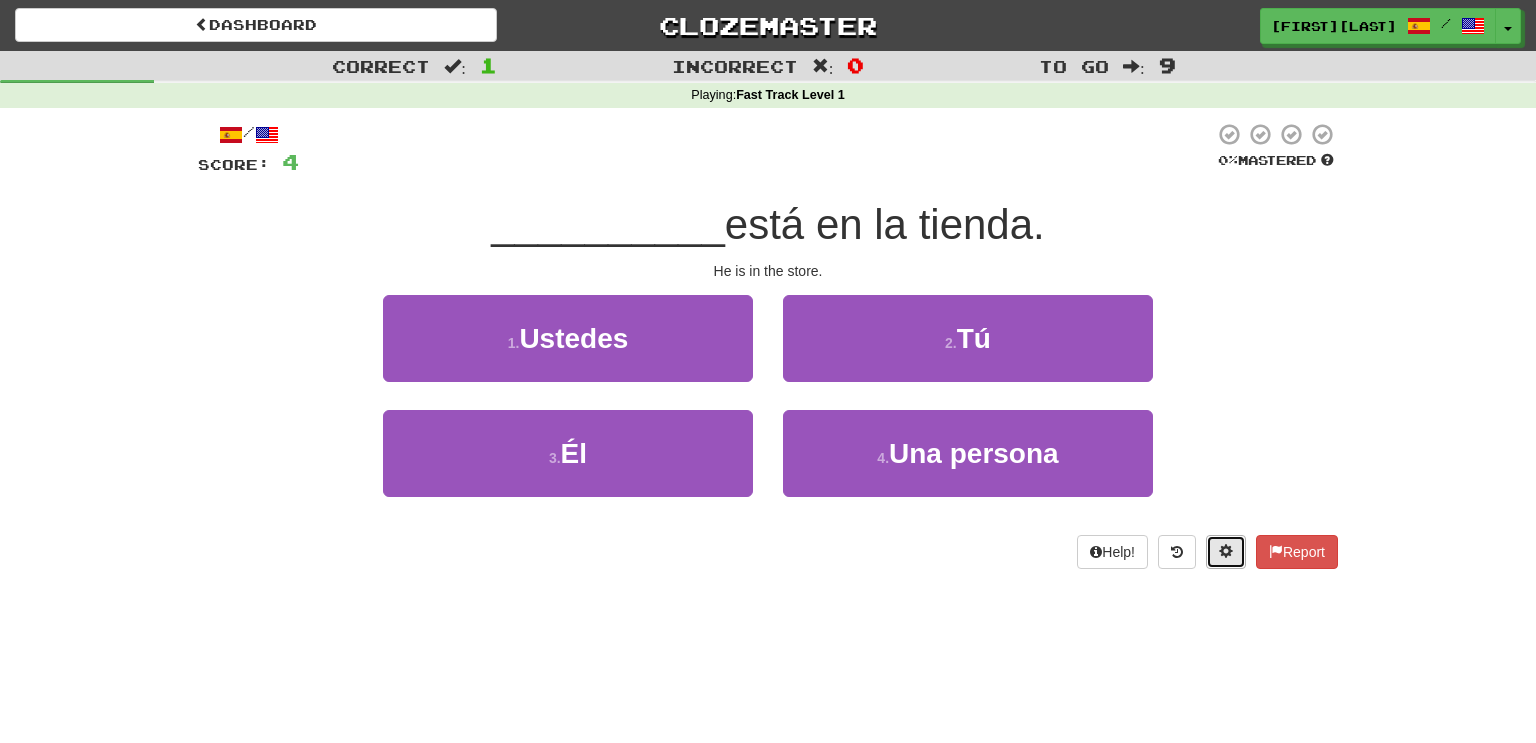 click at bounding box center [1226, 552] 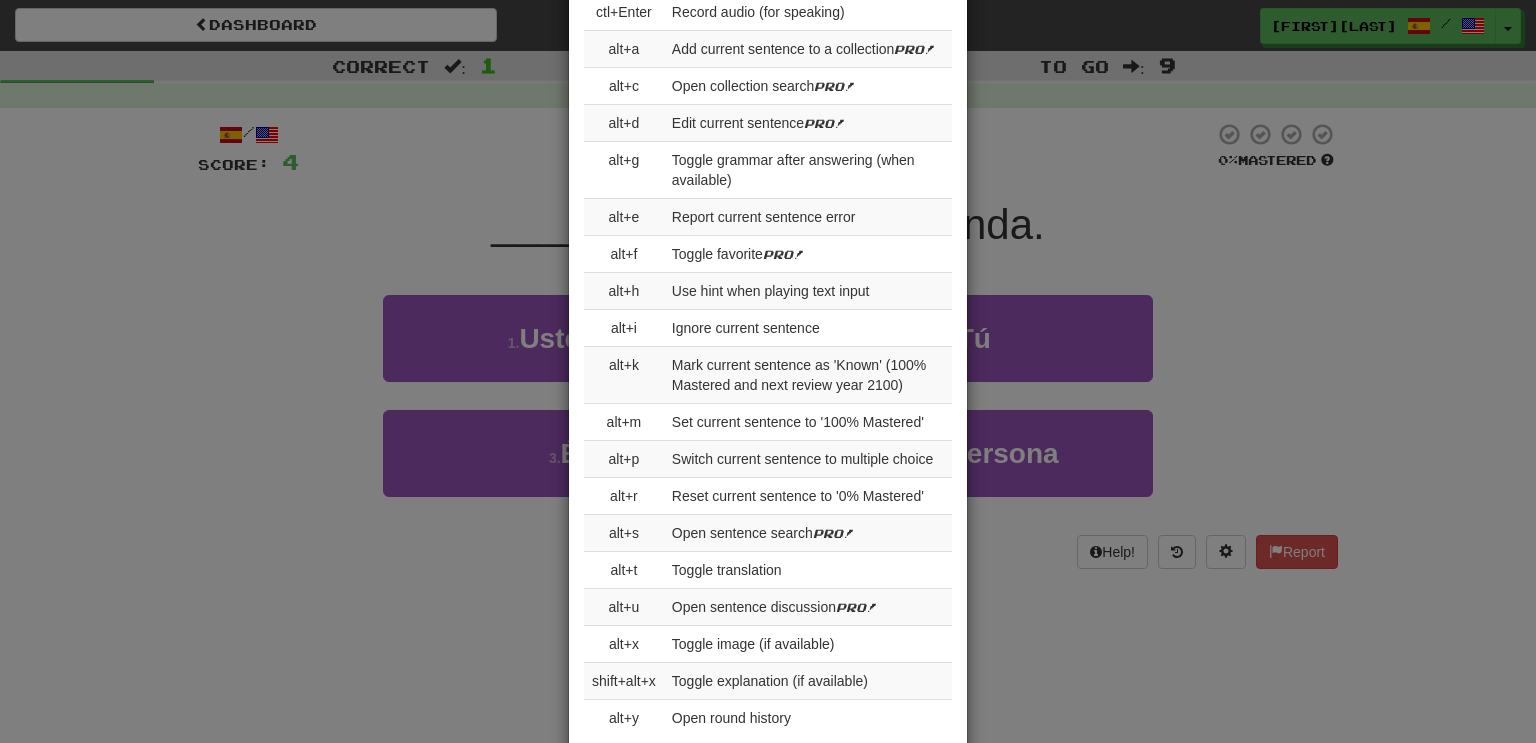 scroll, scrollTop: 2191, scrollLeft: 0, axis: vertical 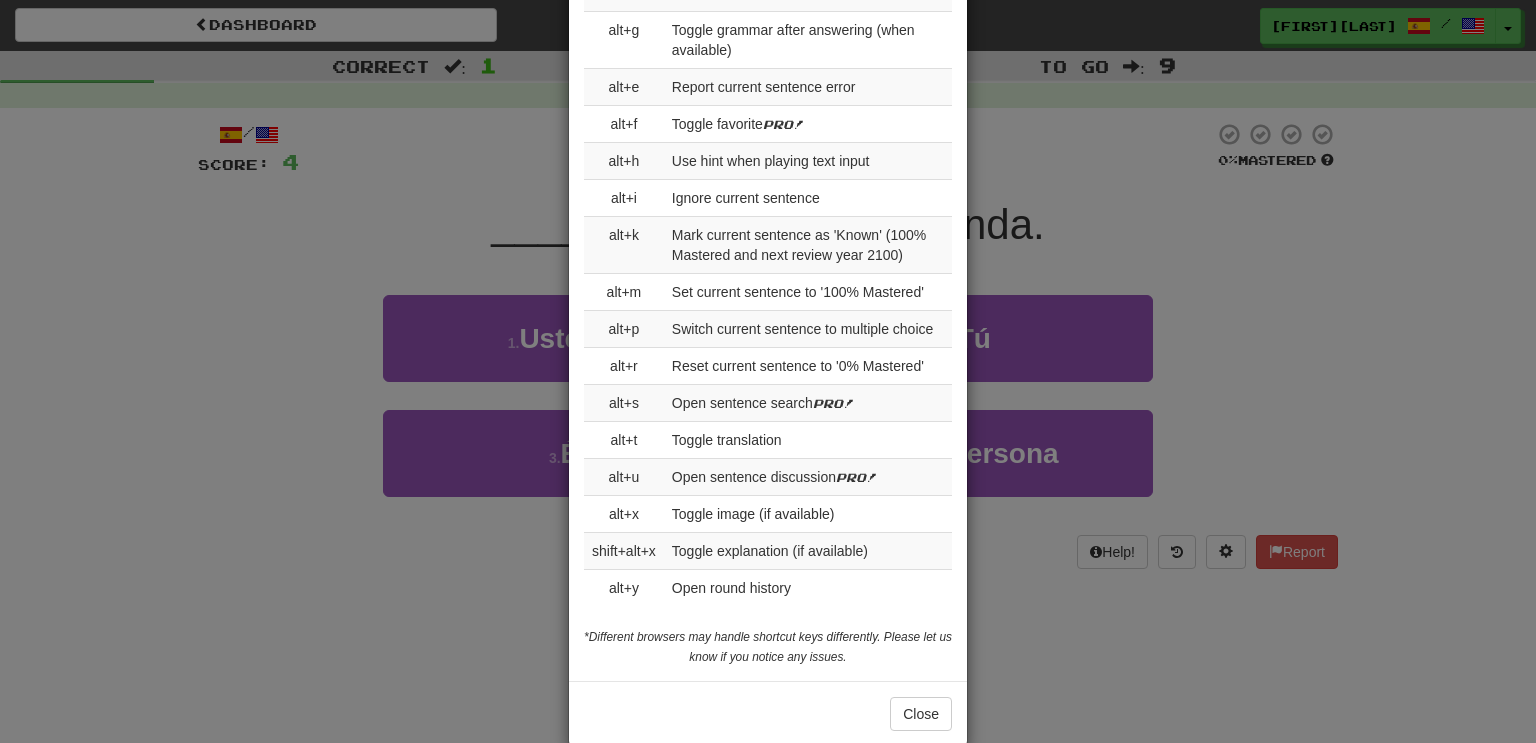 click on "× Game Settings Translations: Visible Show  After Answering Hidden Sentence Text Initially Hidden: (see just the translation, then click a button to see the sentence text) On Off Hints: (appear above the missing word when available) On Off Image Toggle: (toggle button, if sentence image available) After Answering Before and After Off Image Background: (use sentence image as background, if available) On Off Pronunciation: (shown after answering when available) On Off Sound Effects: On Off Text-to-Speech Auto-Play: On Off Loop: (sentence audio will play on repeat for chorusing) On Off Use Clozemaster Voice: On Off Speed: 0.5x 0.75x 1x 1.25x 1.5x 2x Dark Mode: On Off Leveled Up Notifications: On Off Manual Master/Reset Confirmation: On Off Font Sizes: Hint 1 x Sample text. Notes 1 x Sample text. Pronunciation 1 x Sample text. Translation 1 x Sample text. Transliteration 1 x Sample text. Shortcut Hotkeys:  Enabled Enter Submit answer, next sentence, next round 1-4 Select multiple choice answer ctl+Space alt+a" at bounding box center [768, 371] 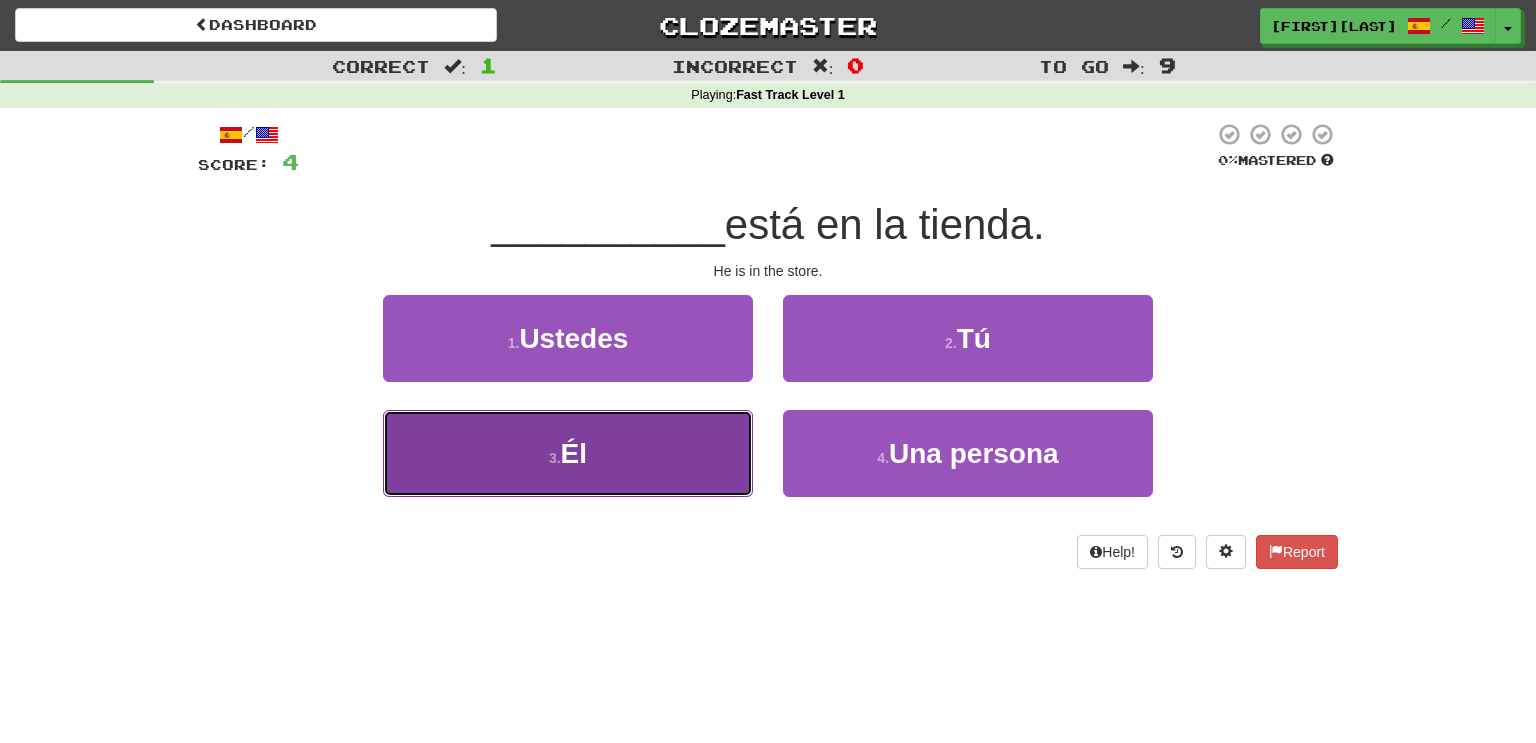 click on "3 .  Él" at bounding box center (568, 453) 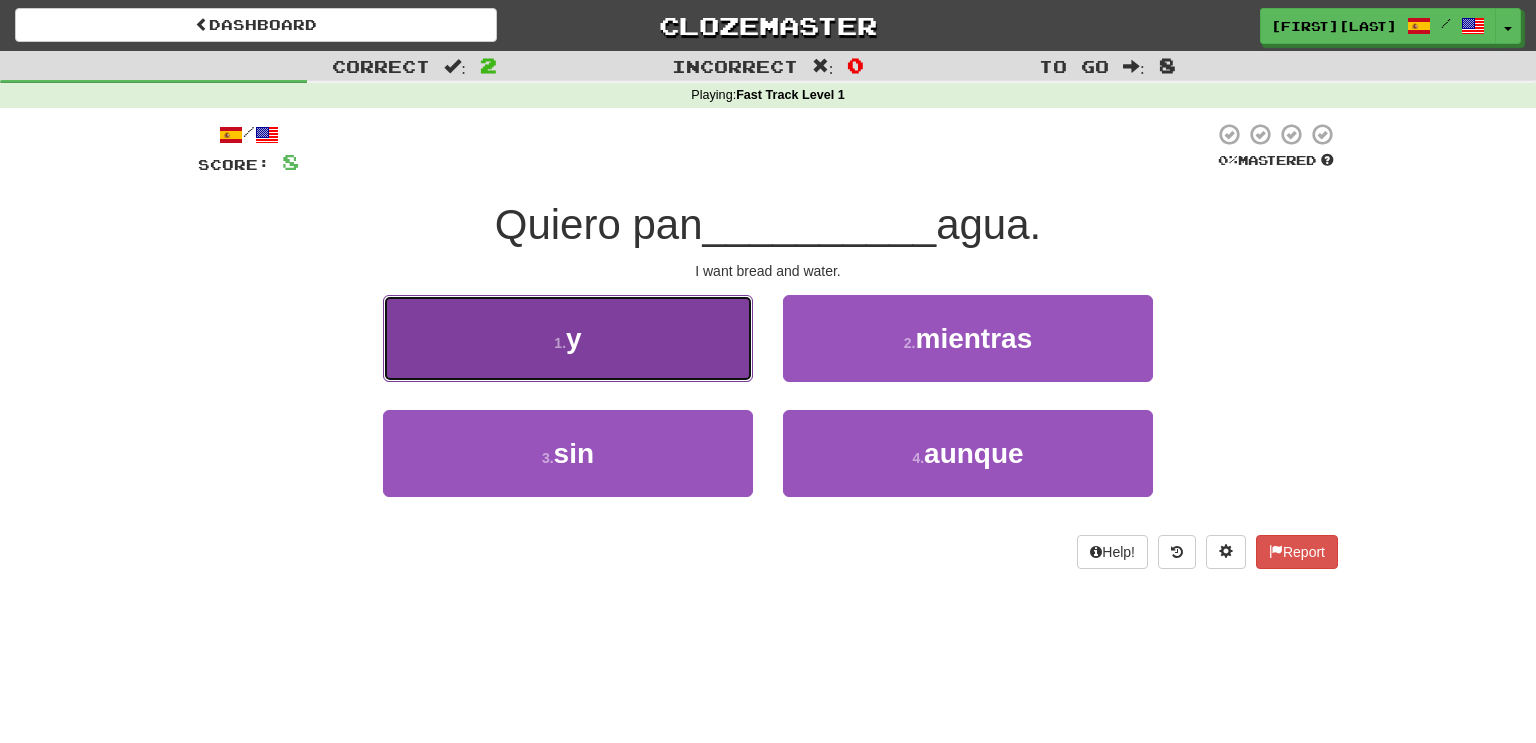 click on "1 .  y" at bounding box center [568, 338] 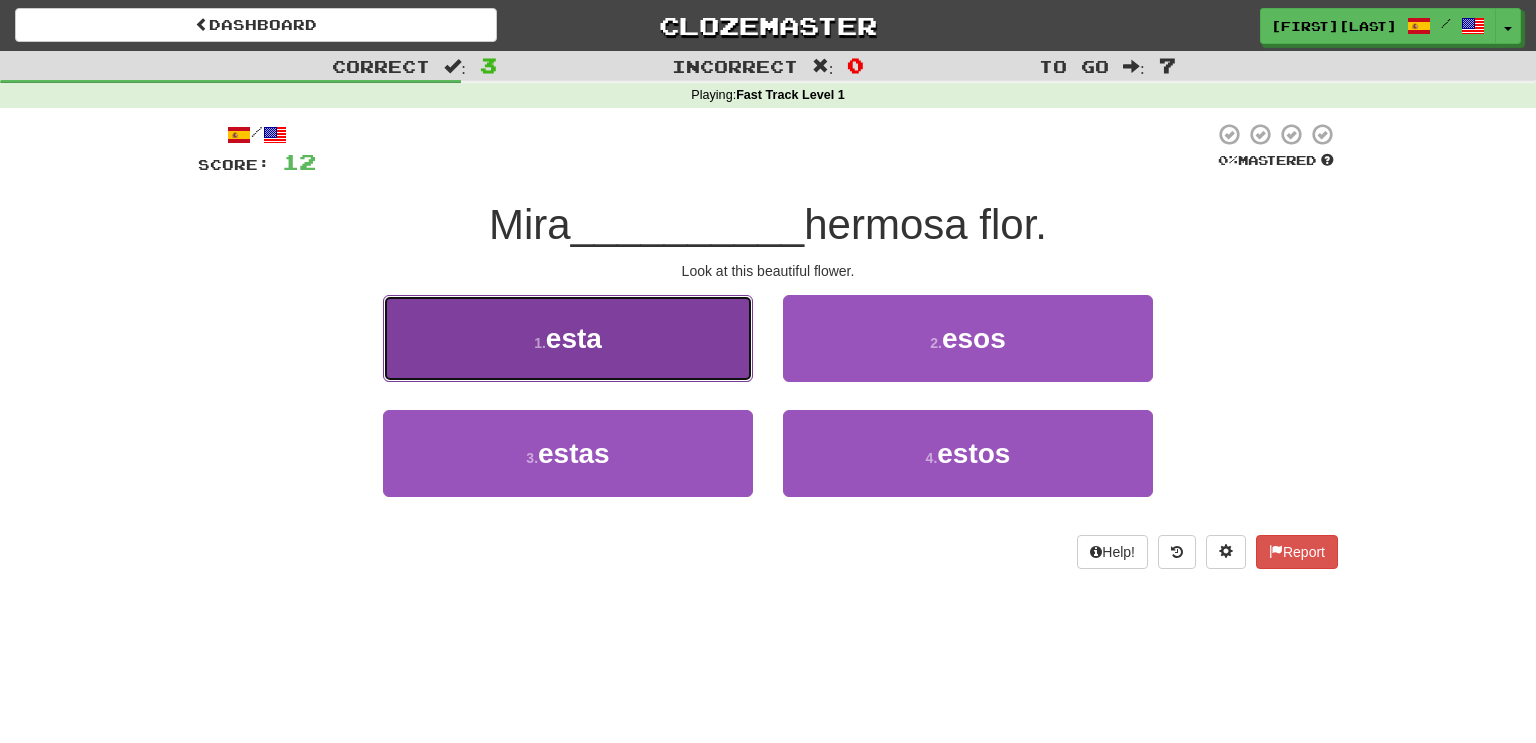 click on "1 .  esta" at bounding box center [568, 338] 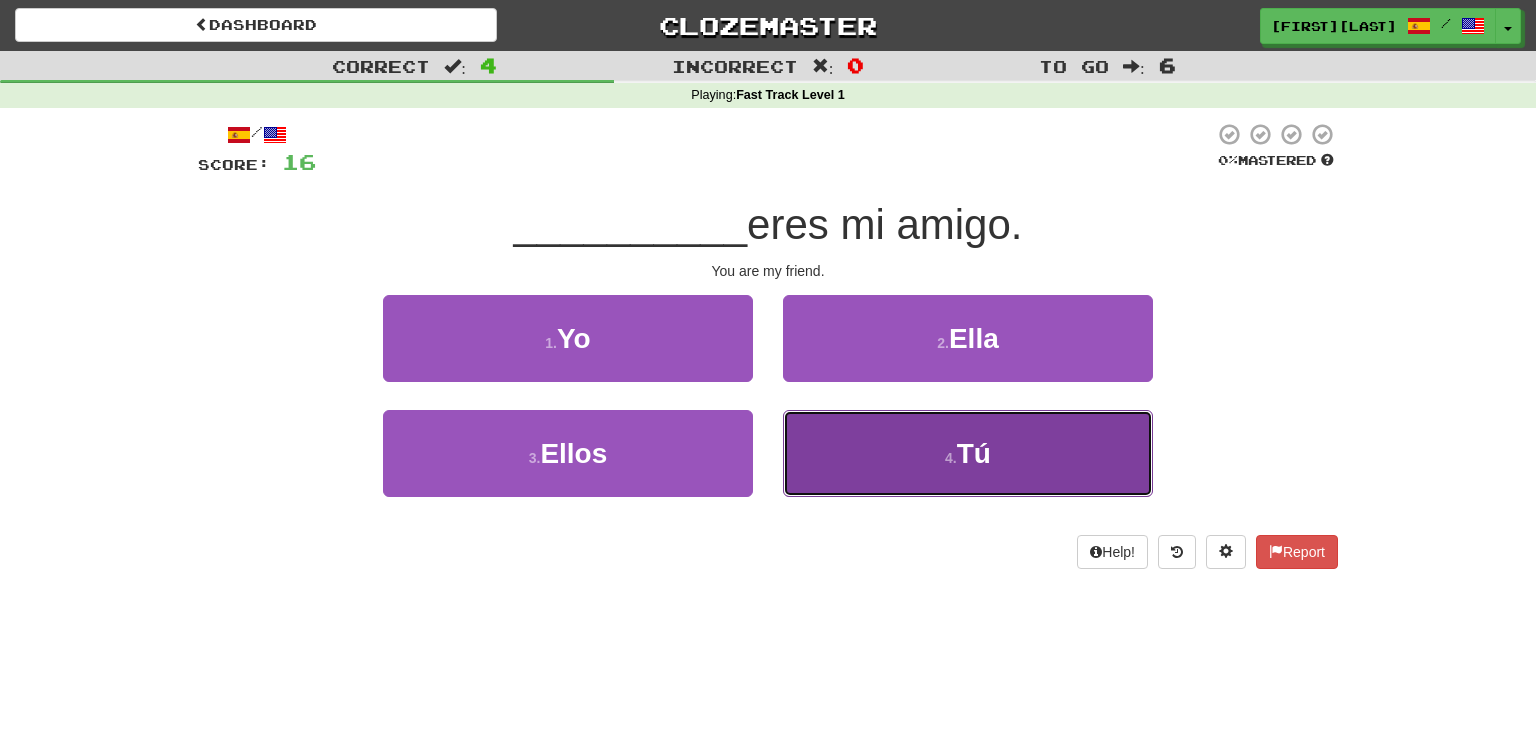 click on "4 ." at bounding box center [951, 458] 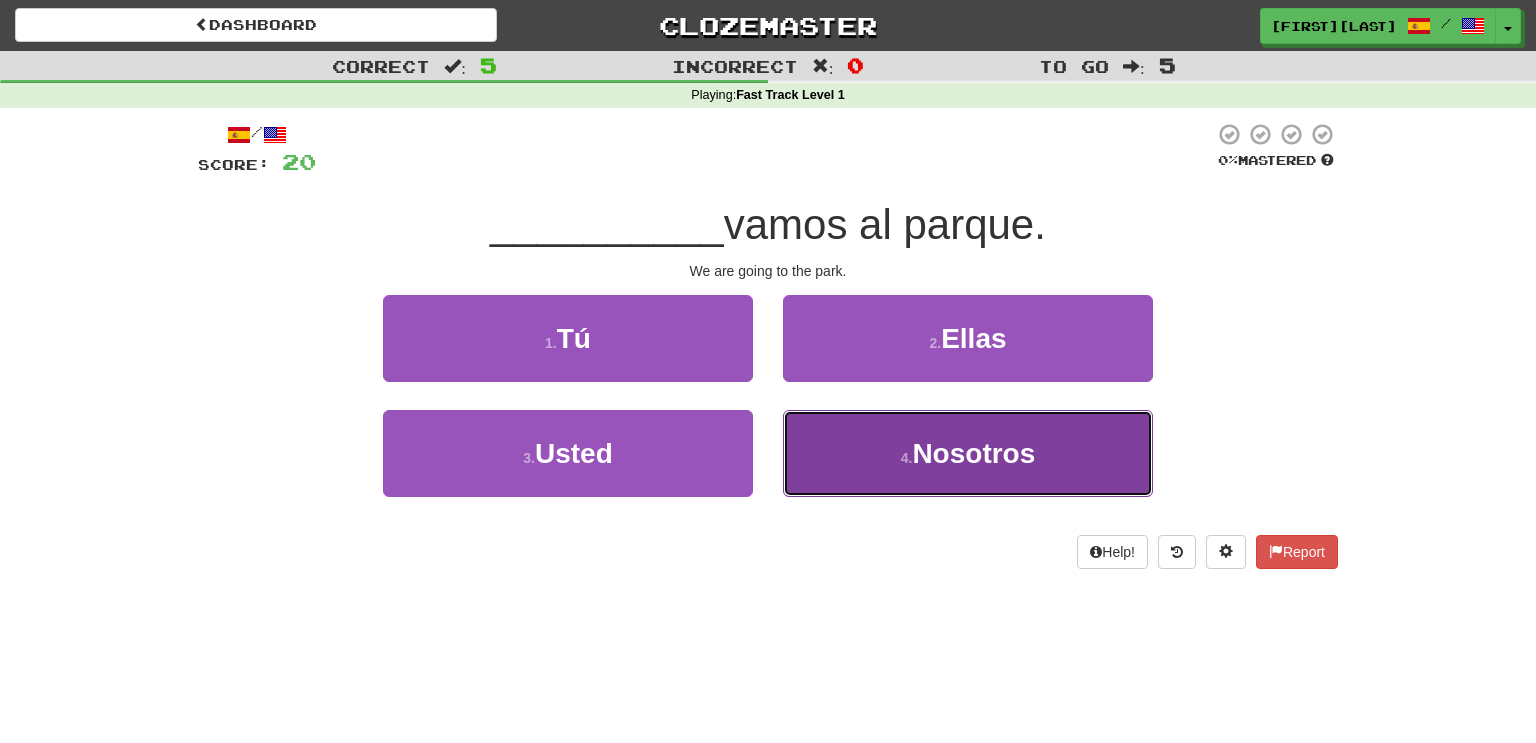 click on "4 .  Nosotros" at bounding box center [968, 453] 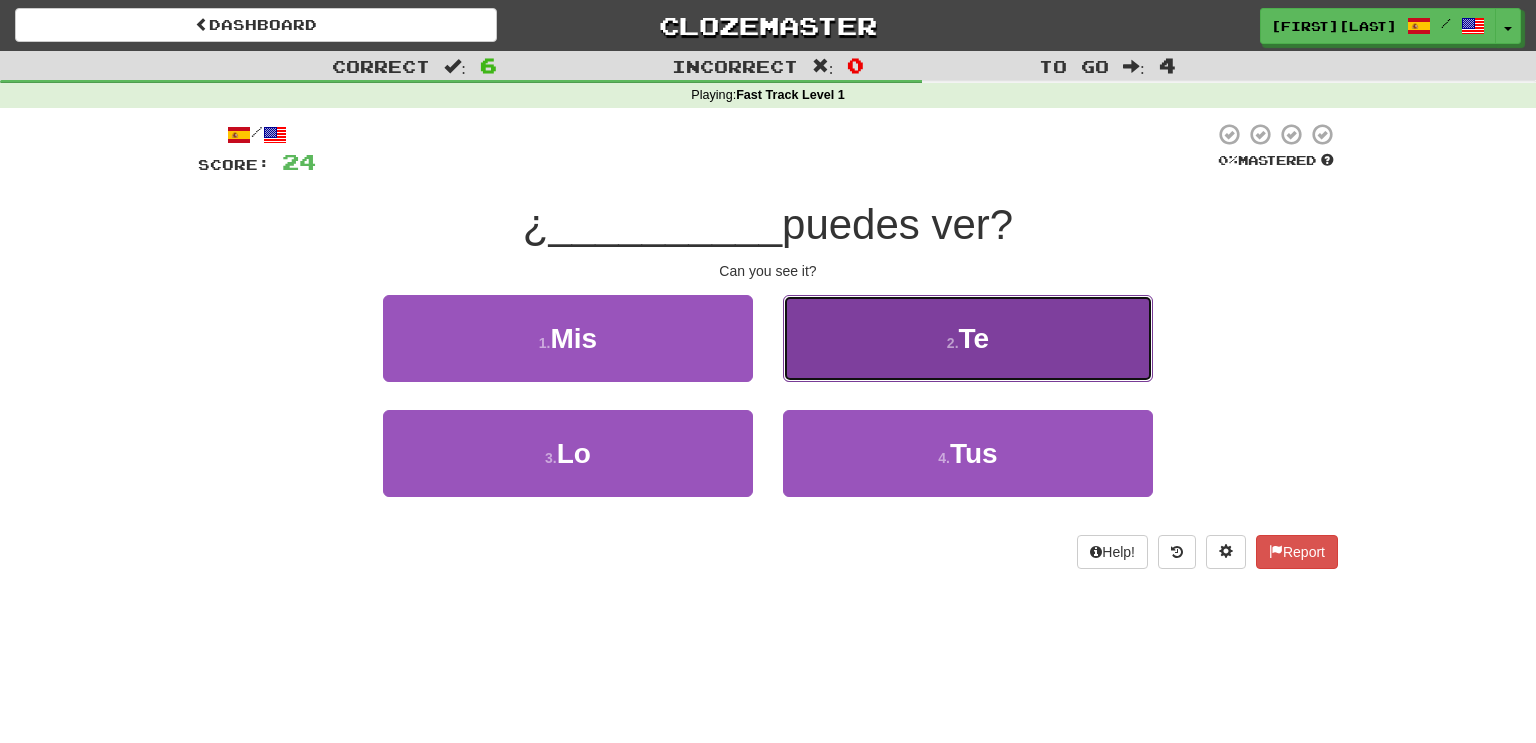 click on "2 .  Te" at bounding box center [968, 338] 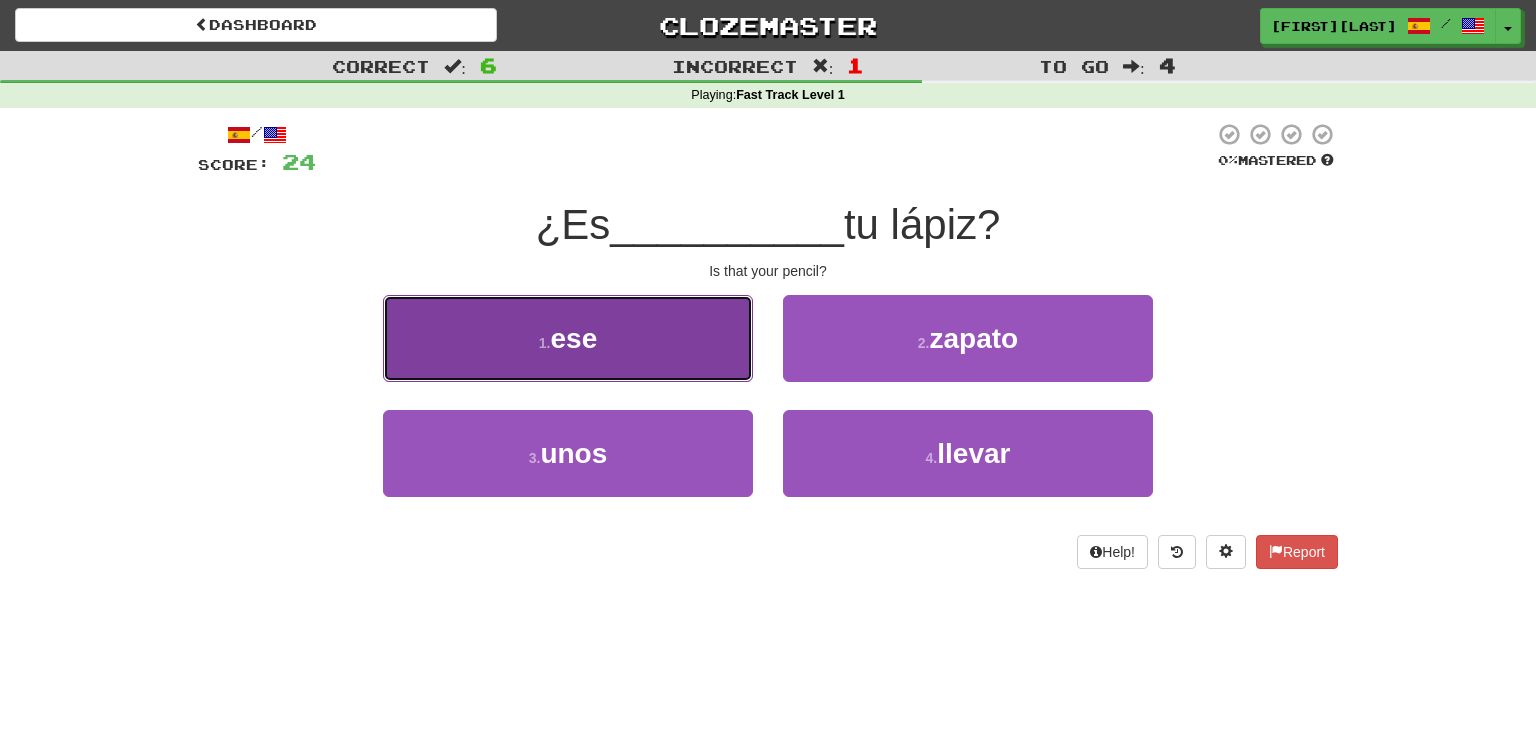 click on "1 .  ese" at bounding box center [568, 338] 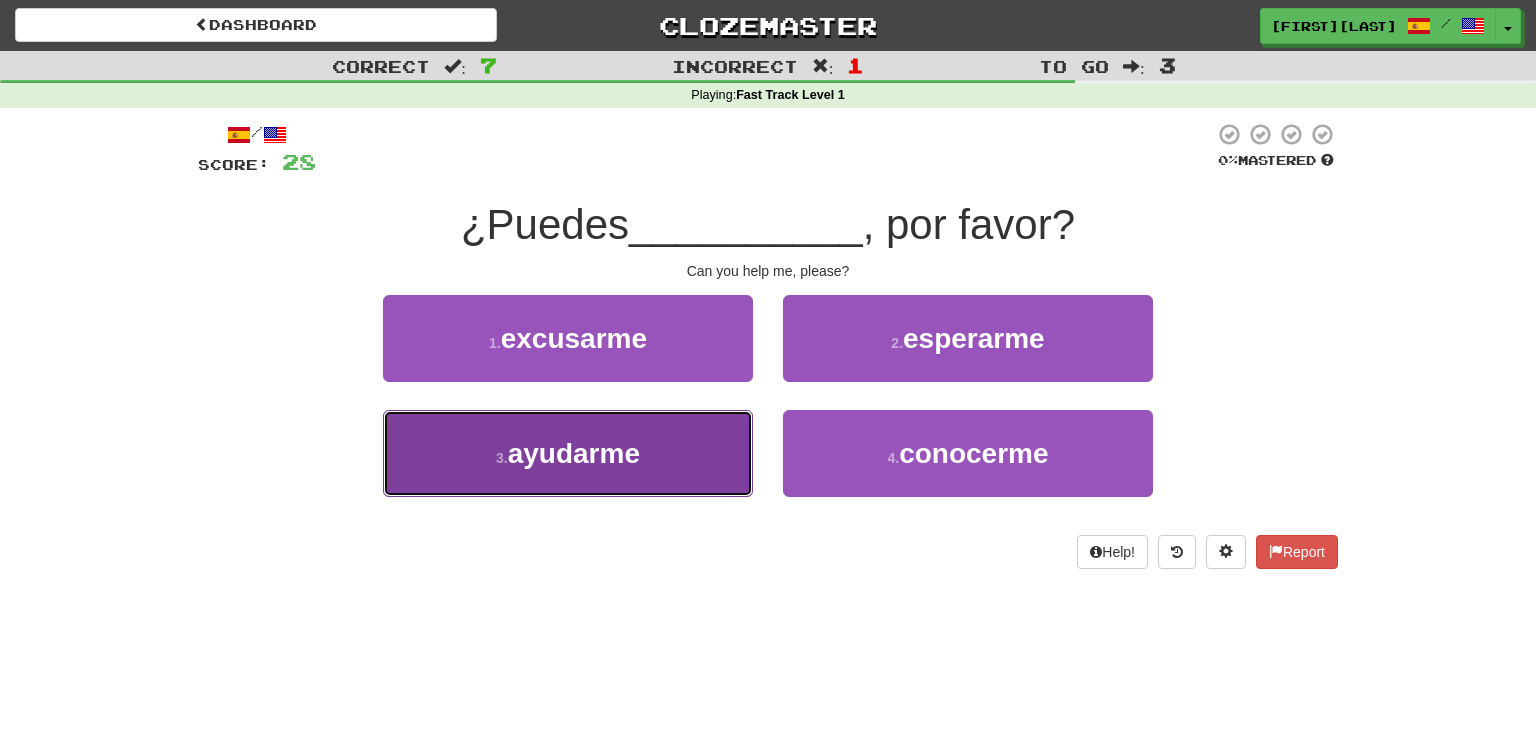 click on "3 .  ayudarme" at bounding box center [568, 453] 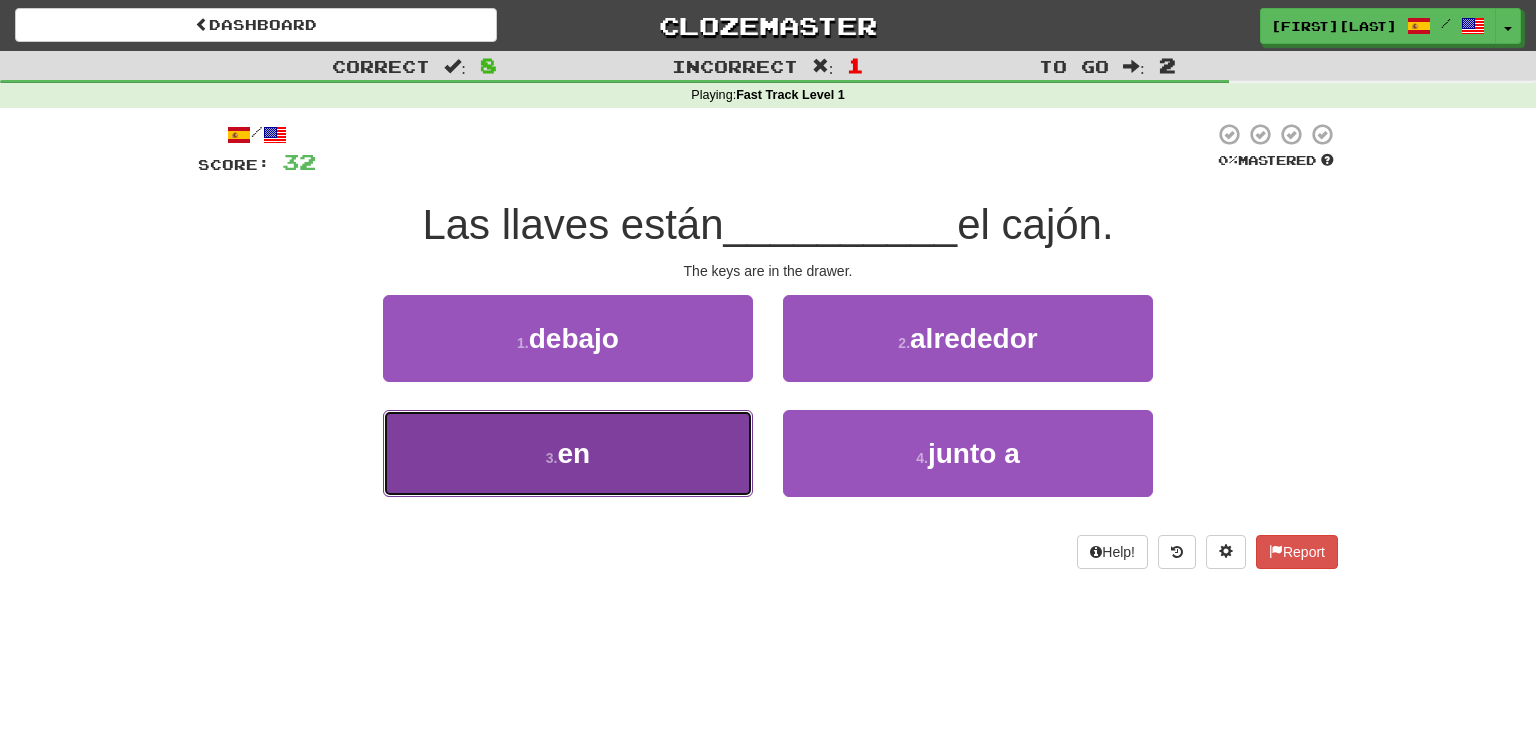click on "3 .  en" at bounding box center (568, 453) 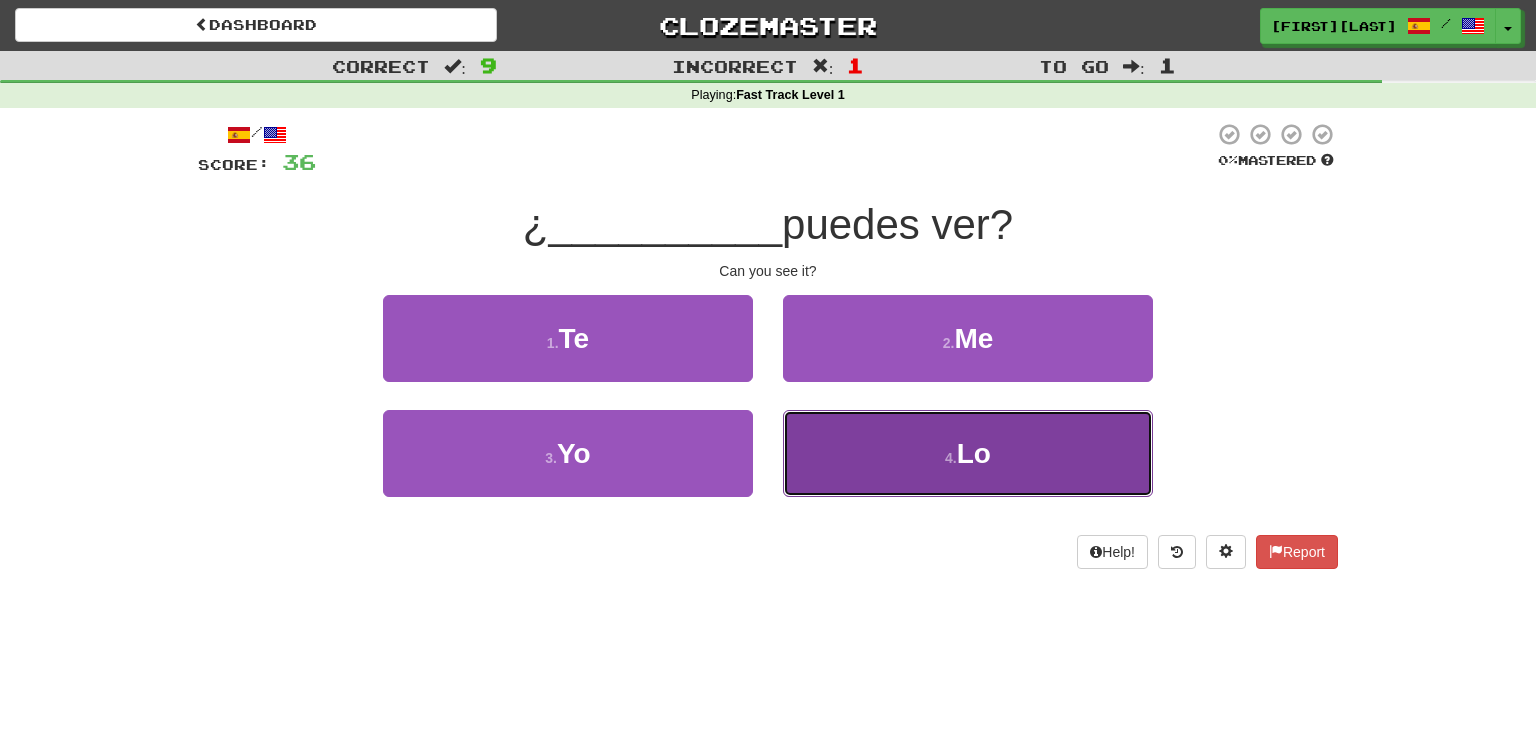 click on "4 .  Lo" at bounding box center (968, 453) 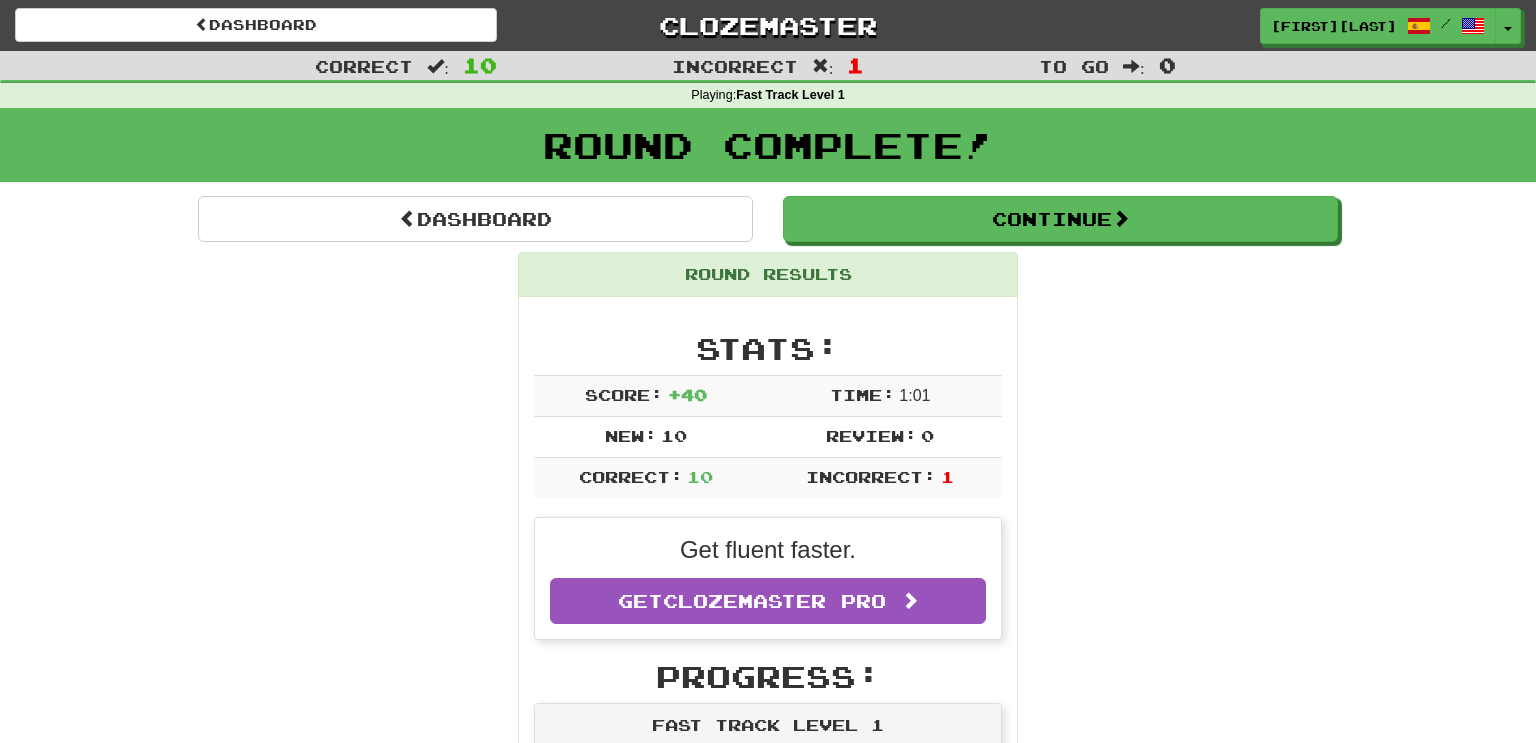 scroll, scrollTop: 549, scrollLeft: 0, axis: vertical 